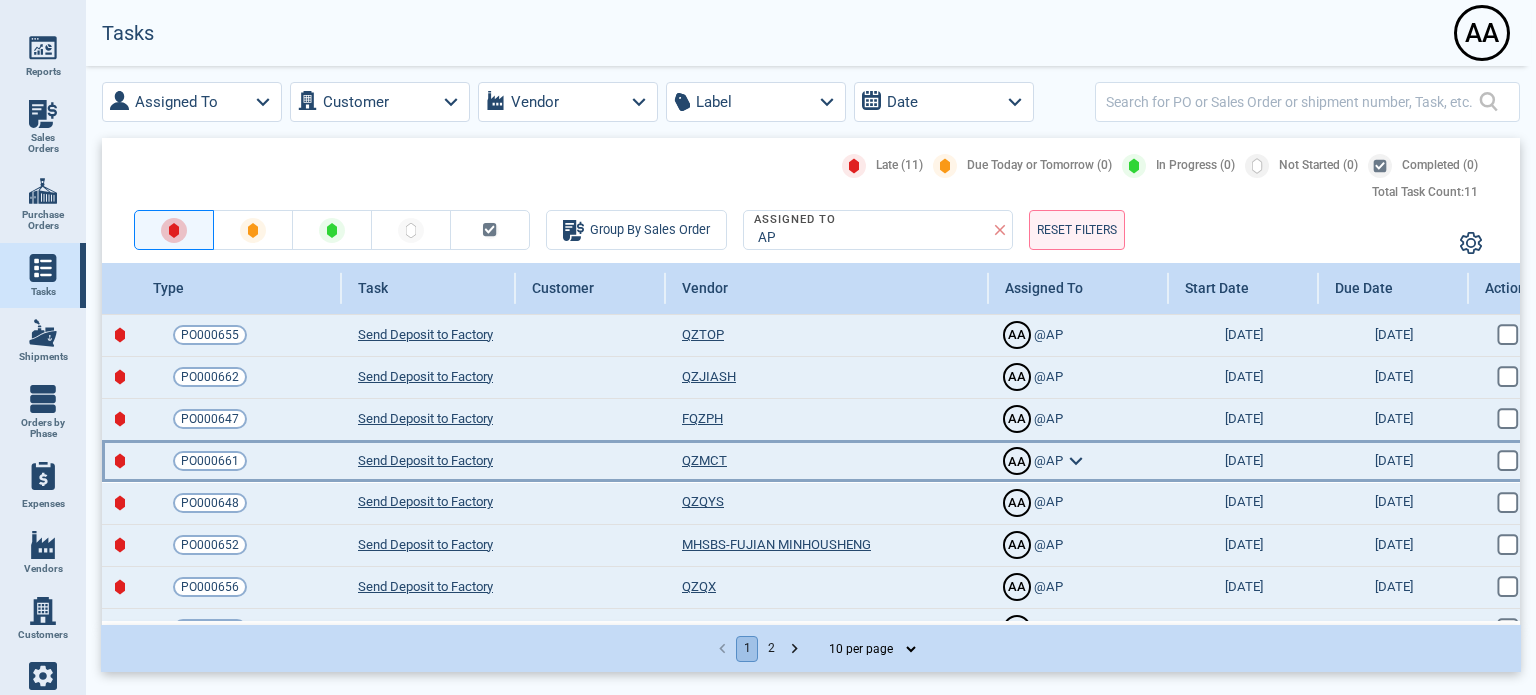 scroll, scrollTop: 0, scrollLeft: 0, axis: both 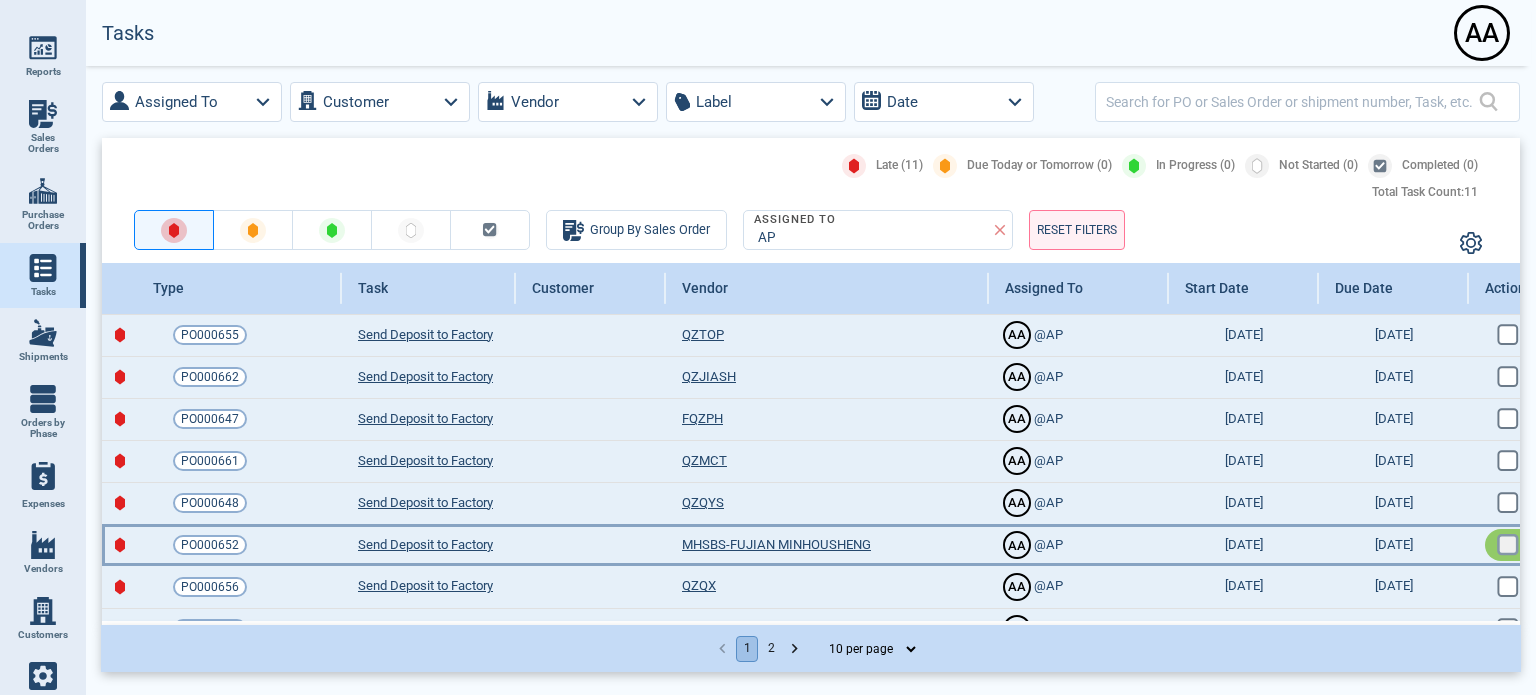click at bounding box center [1505, 332] 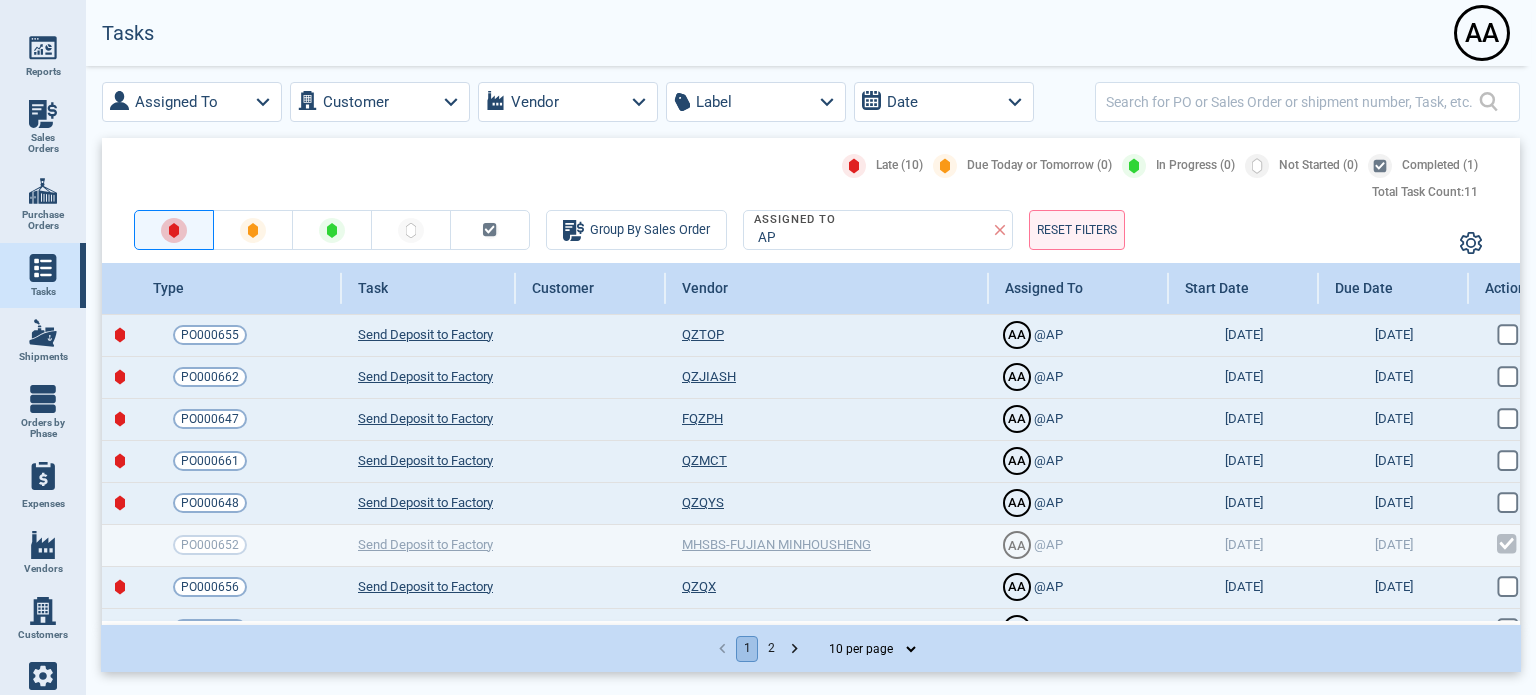 click on "Group By Sales Order Assigned To AP RESET FILTERS" at bounding box center [677, 222] 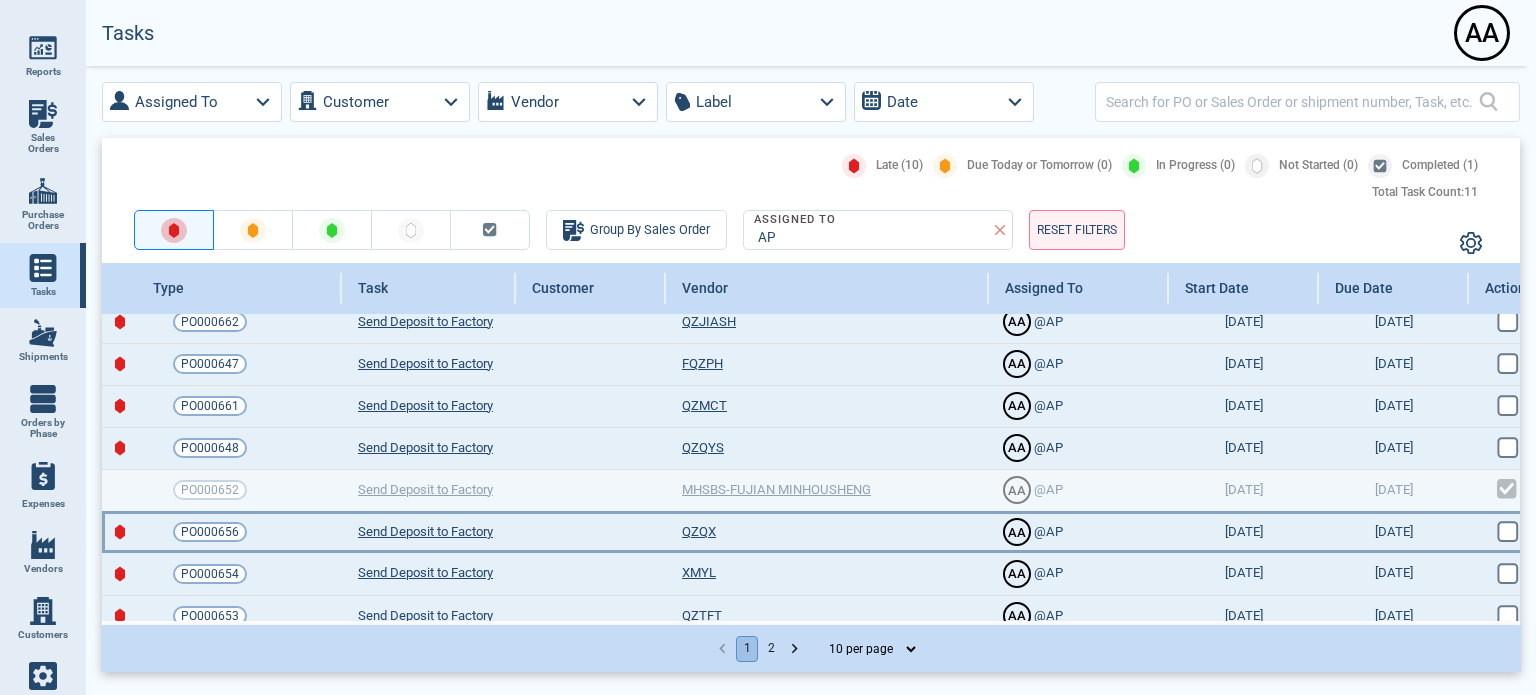 scroll, scrollTop: 20, scrollLeft: 0, axis: vertical 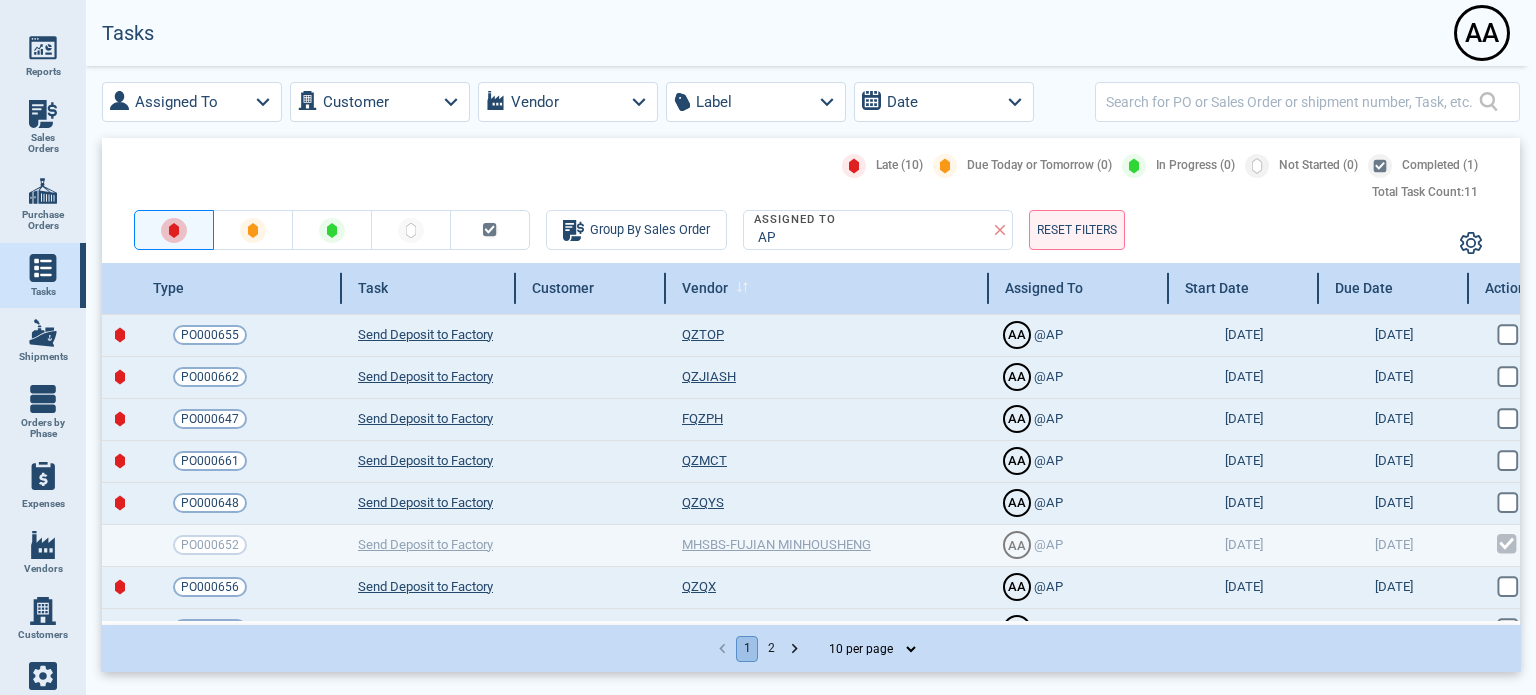 click on "Vendor" at bounding box center [827, 288] 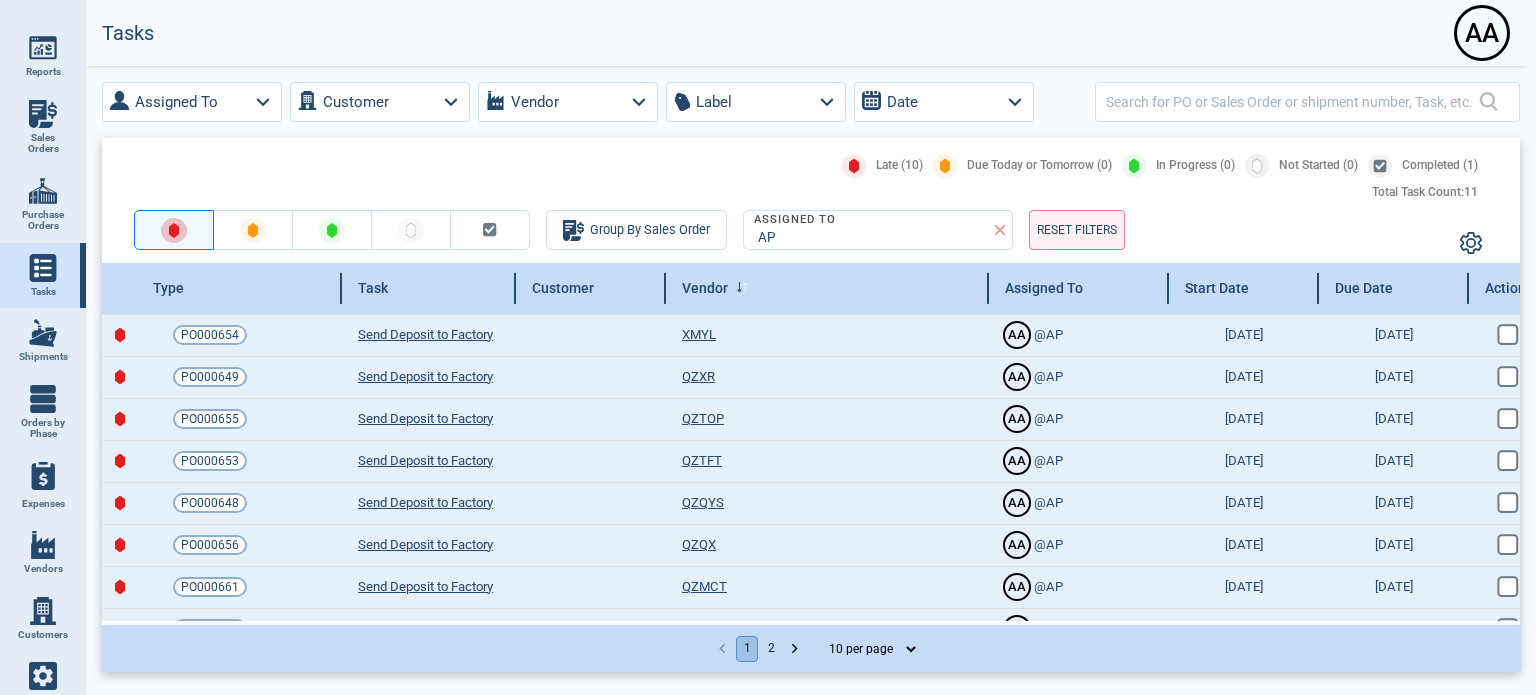click on "Vendor" at bounding box center (827, 288) 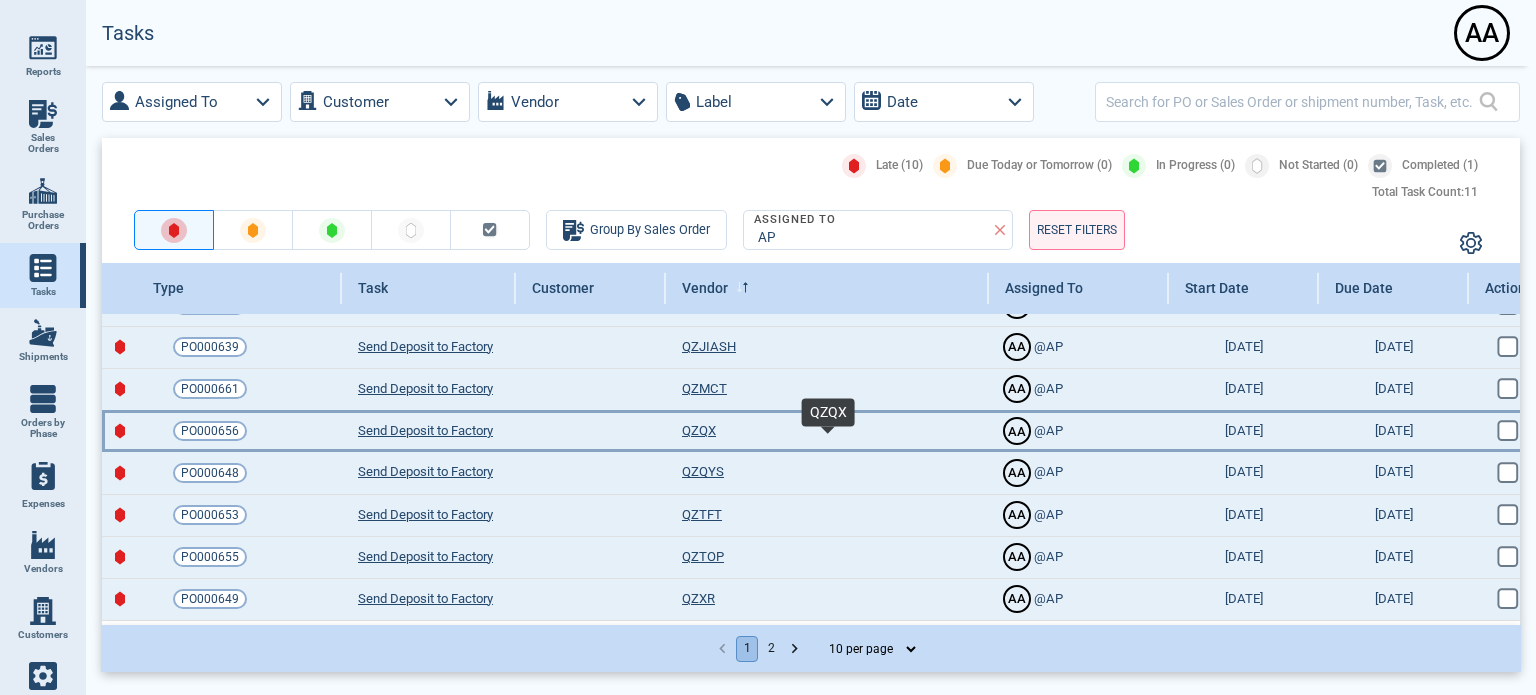 scroll, scrollTop: 120, scrollLeft: 0, axis: vertical 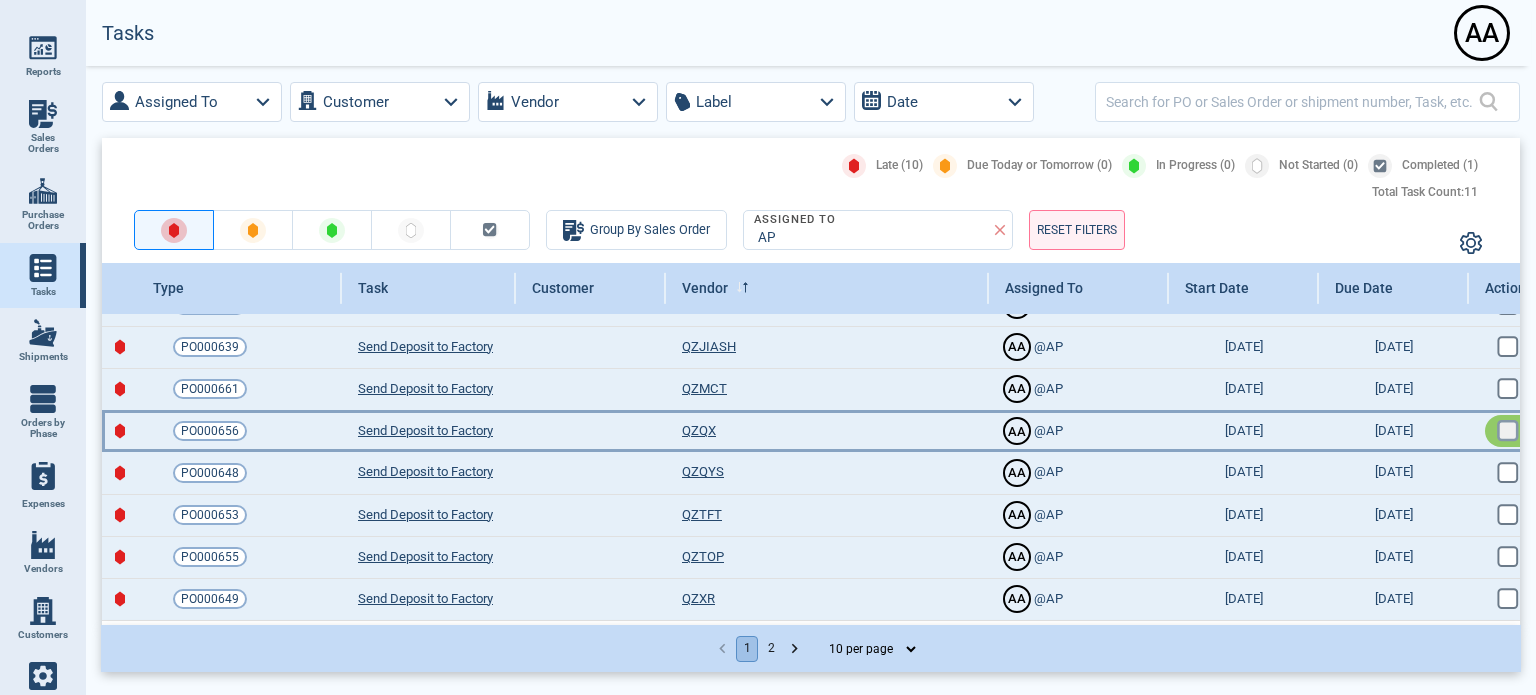 click at bounding box center [1505, 218] 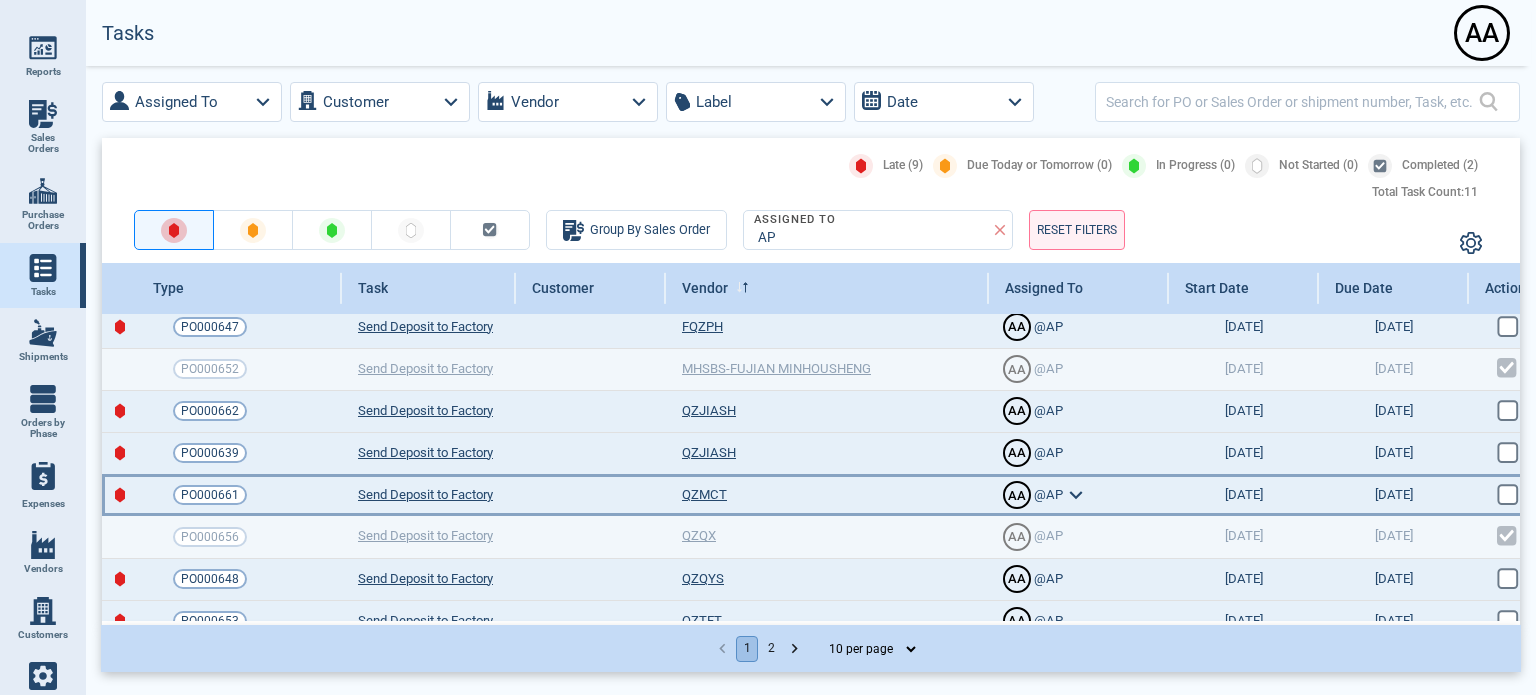 scroll, scrollTop: 0, scrollLeft: 0, axis: both 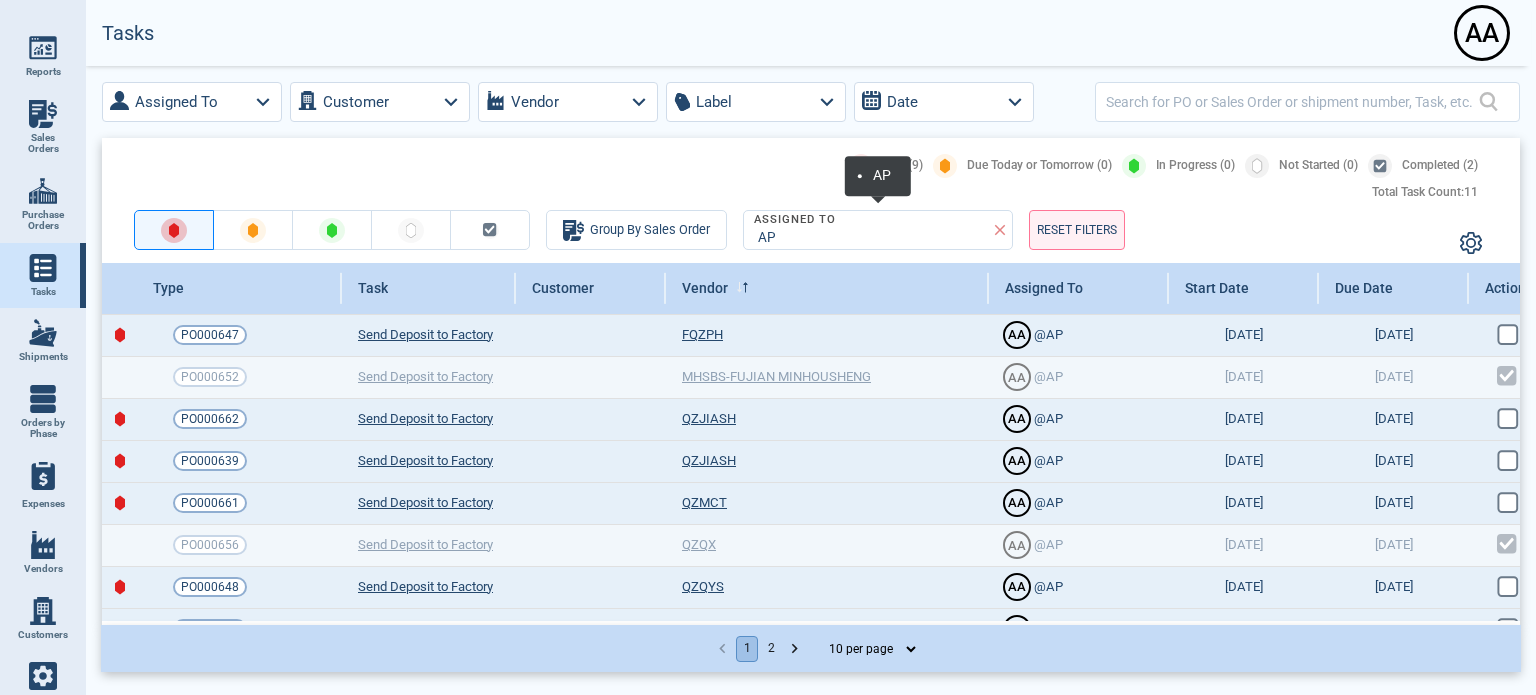 click on "AP" at bounding box center (874, 238) 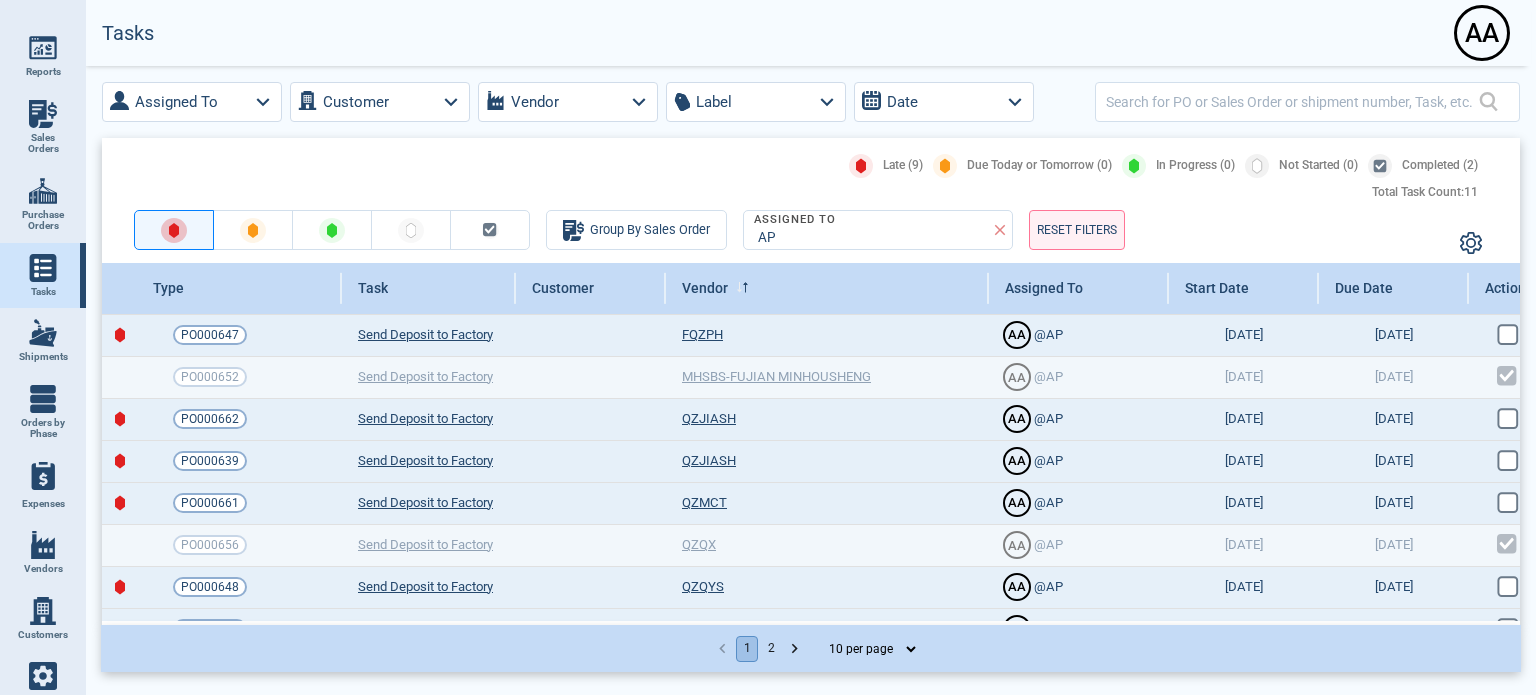 click on "Late (9) Due Today or Tomorrow (0) In Progress (0) Not Started (0) Completed (2) Total Task Count:  11 Group By Sales Order Assigned To AP RESET FILTERS" at bounding box center (811, 200) 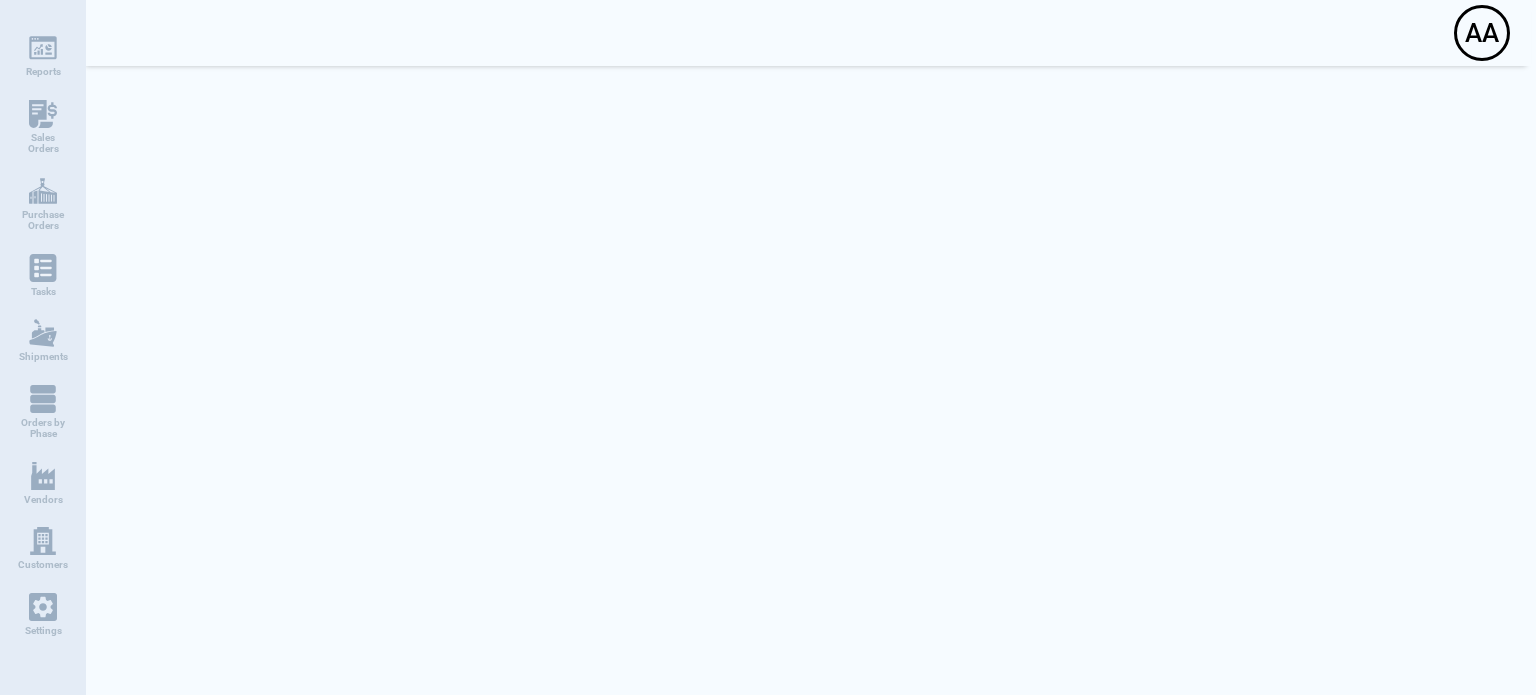 scroll, scrollTop: 0, scrollLeft: 0, axis: both 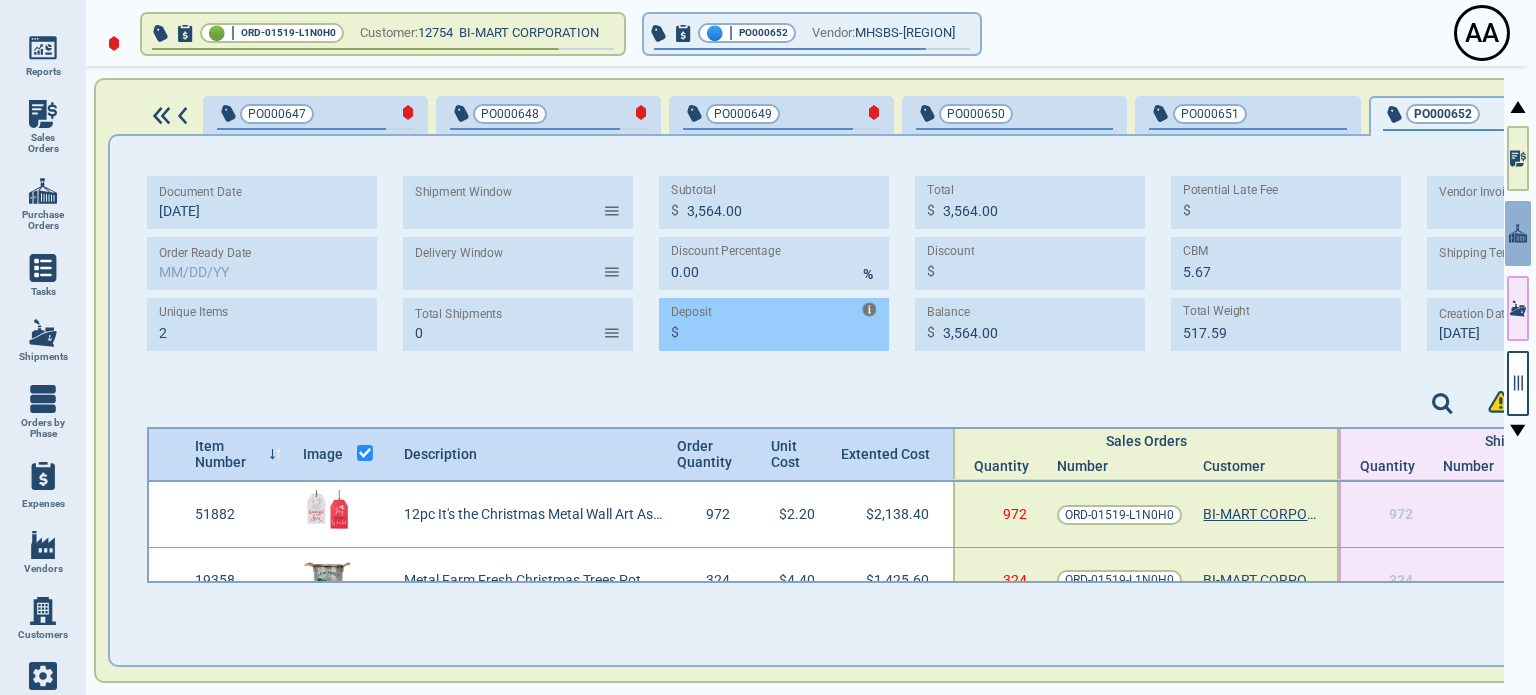click on "Deposit" at bounding box center (788, 324) 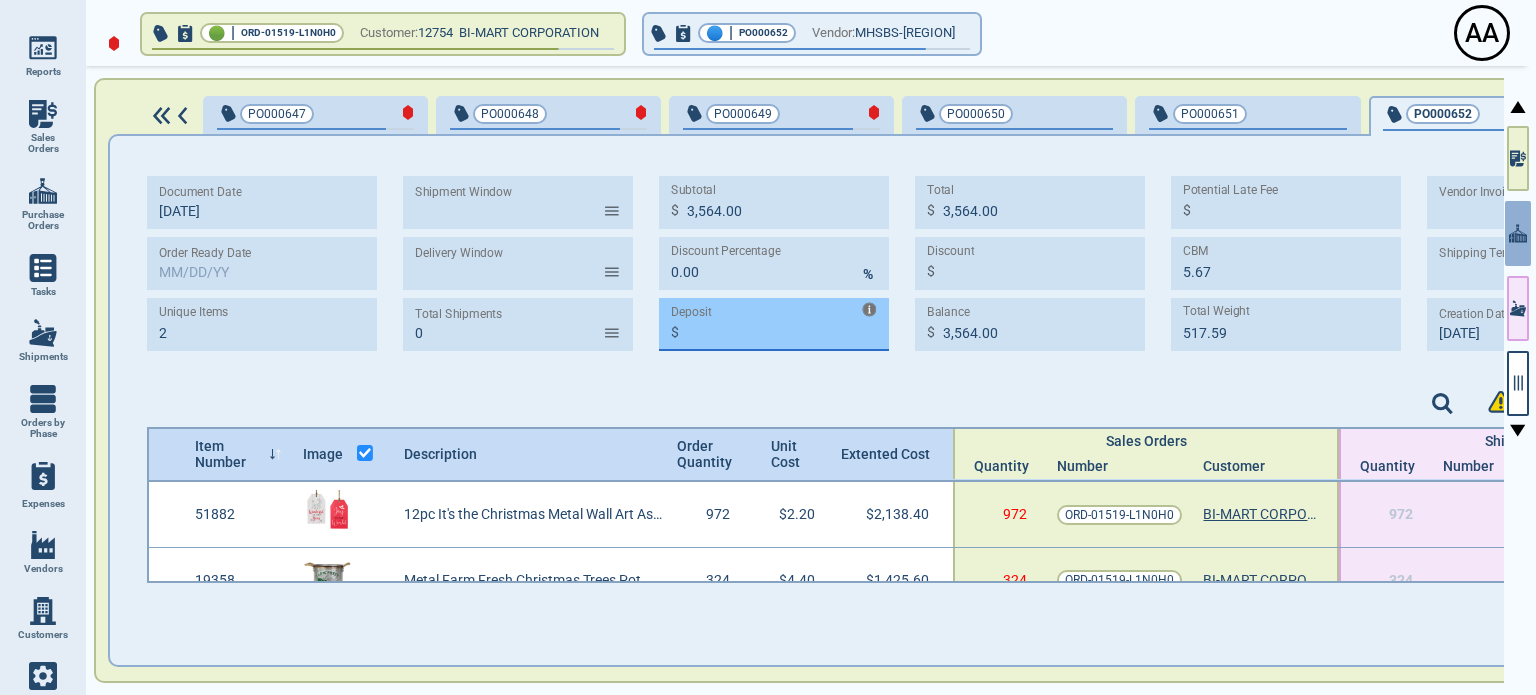 paste on "1,069.20" 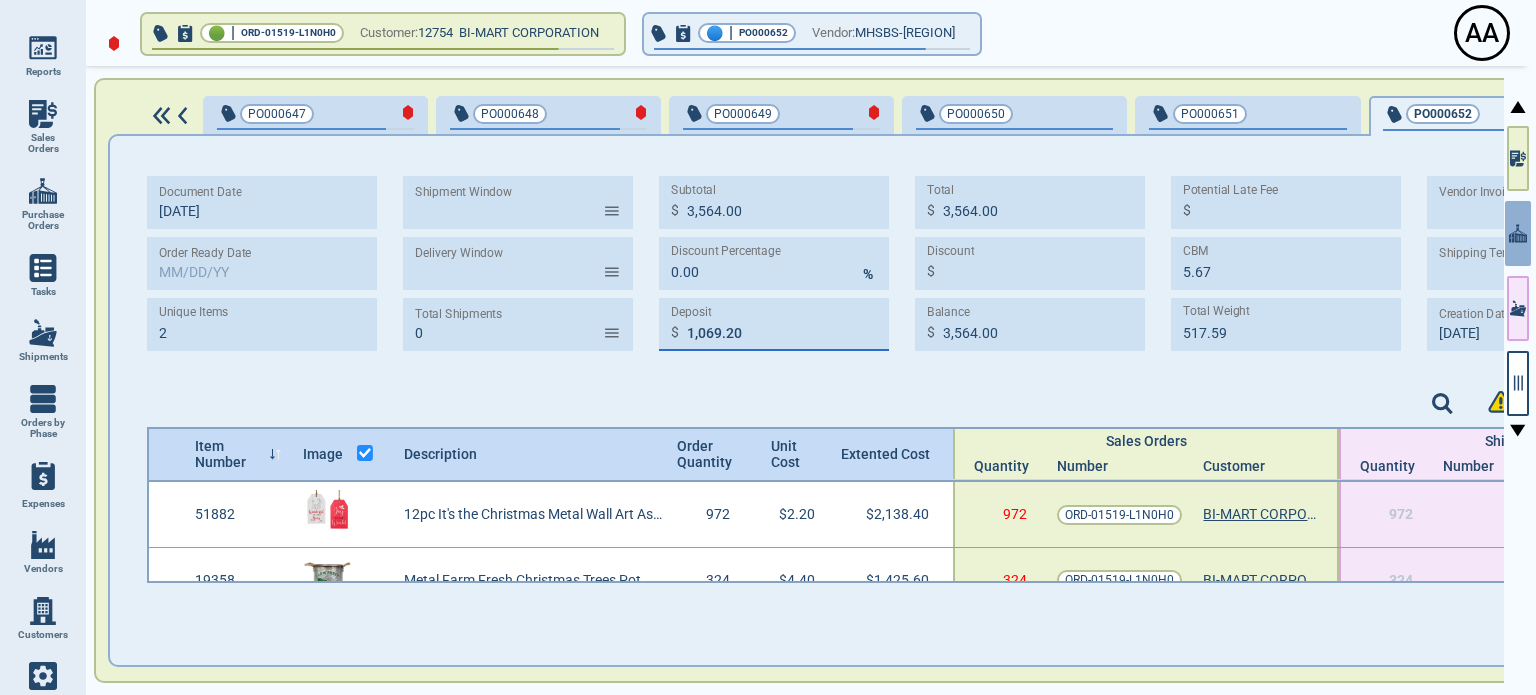 type on "1,069.20" 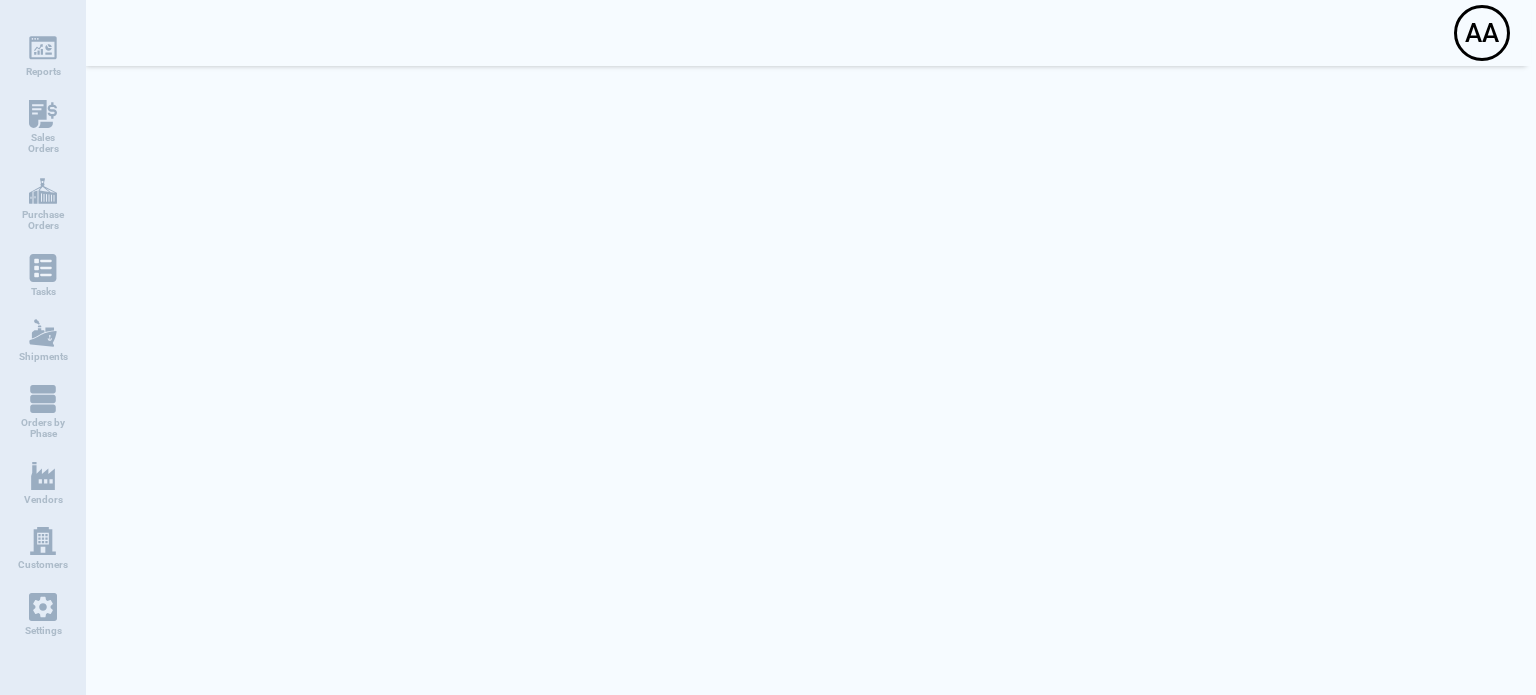 scroll, scrollTop: 0, scrollLeft: 0, axis: both 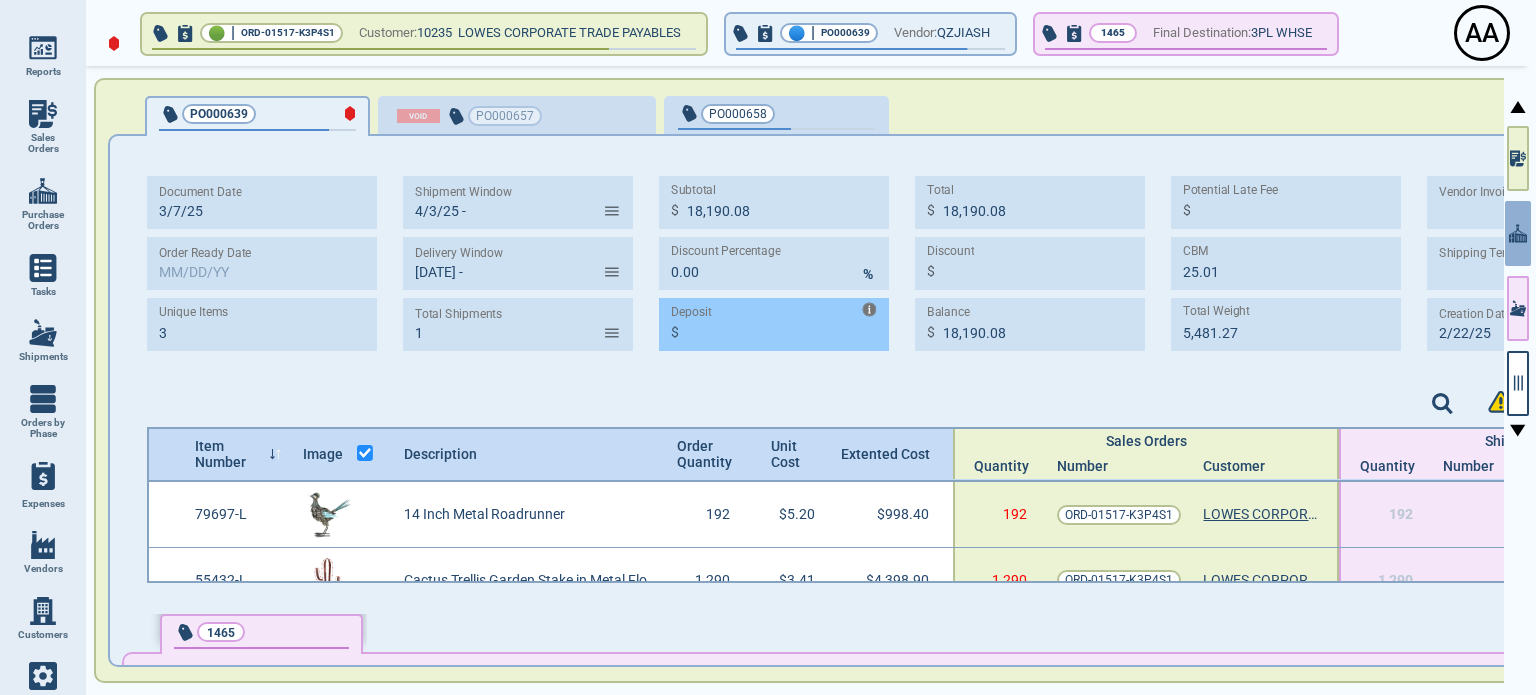 click on "Deposit" at bounding box center (788, 324) 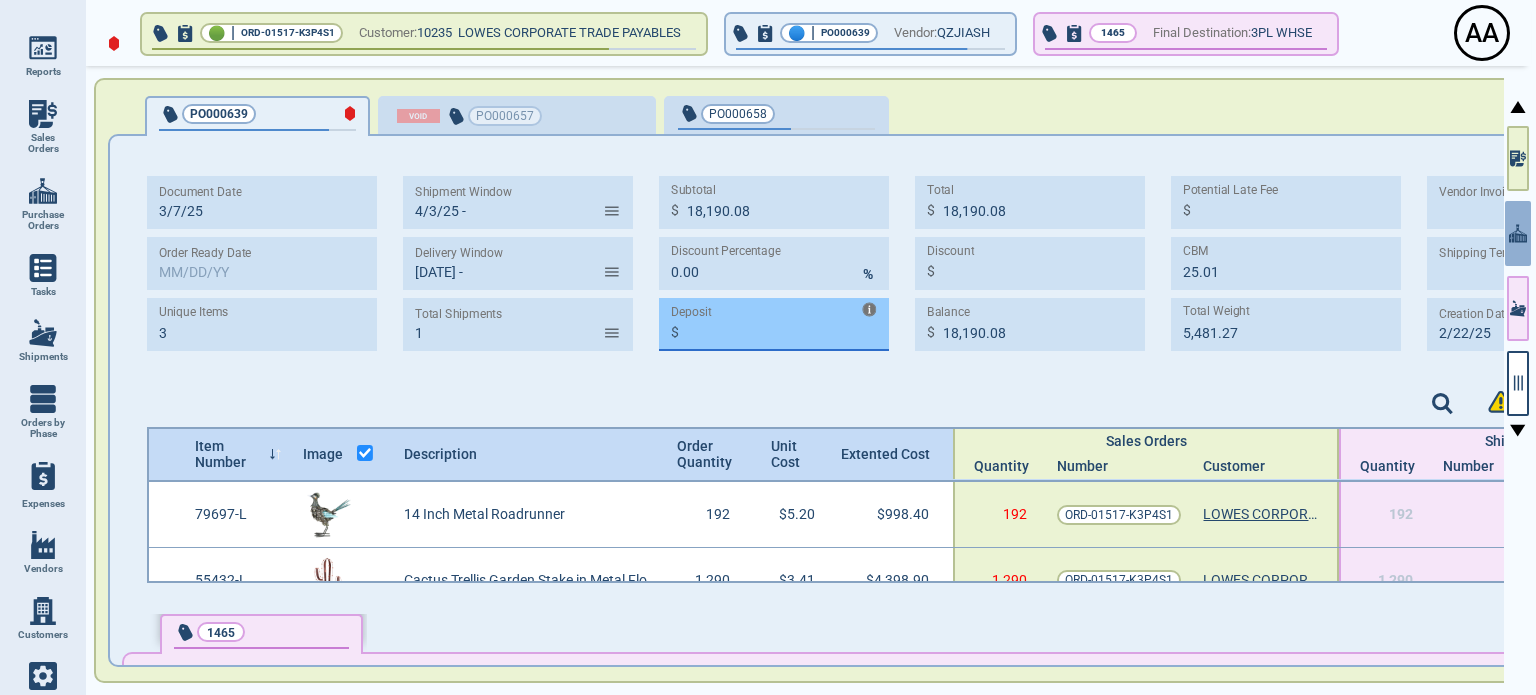 paste on "3,837.83" 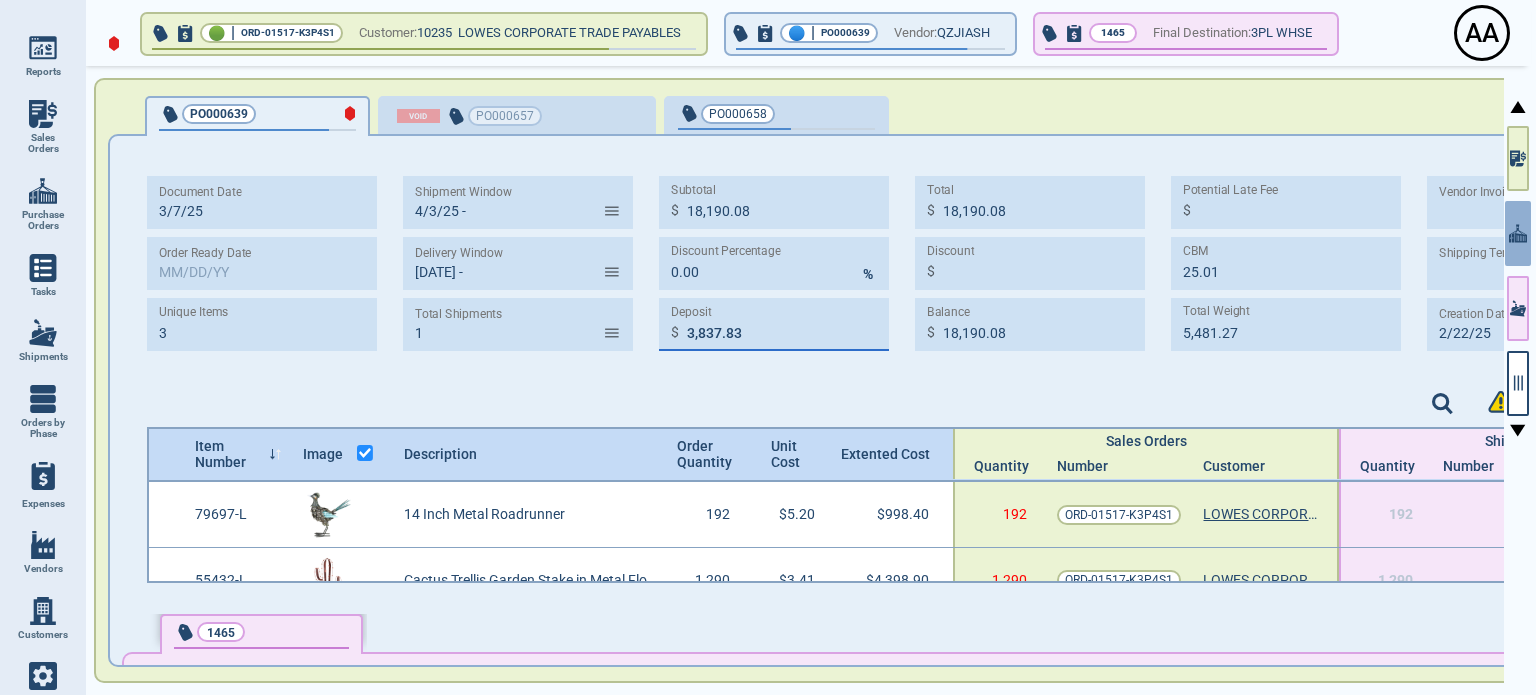 type on "3,837.83" 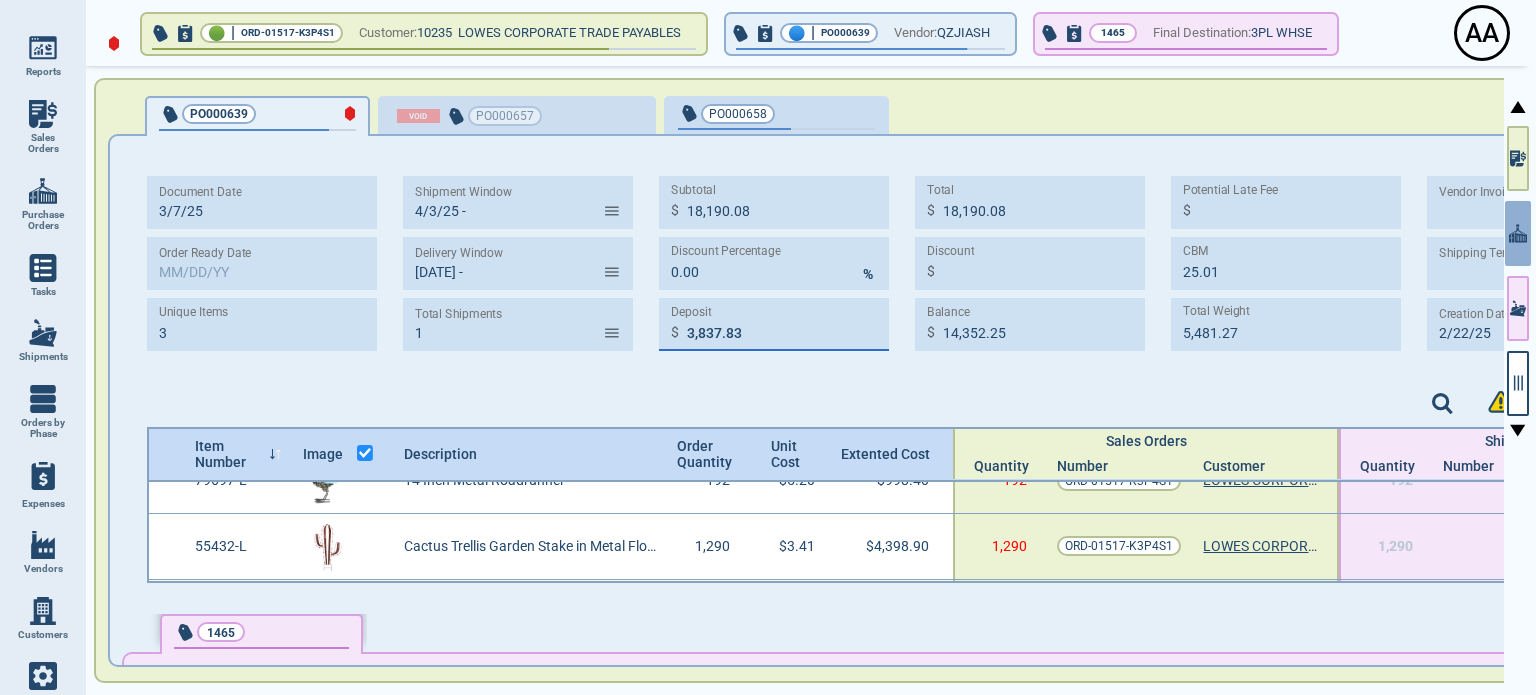 scroll, scrollTop: 0, scrollLeft: 0, axis: both 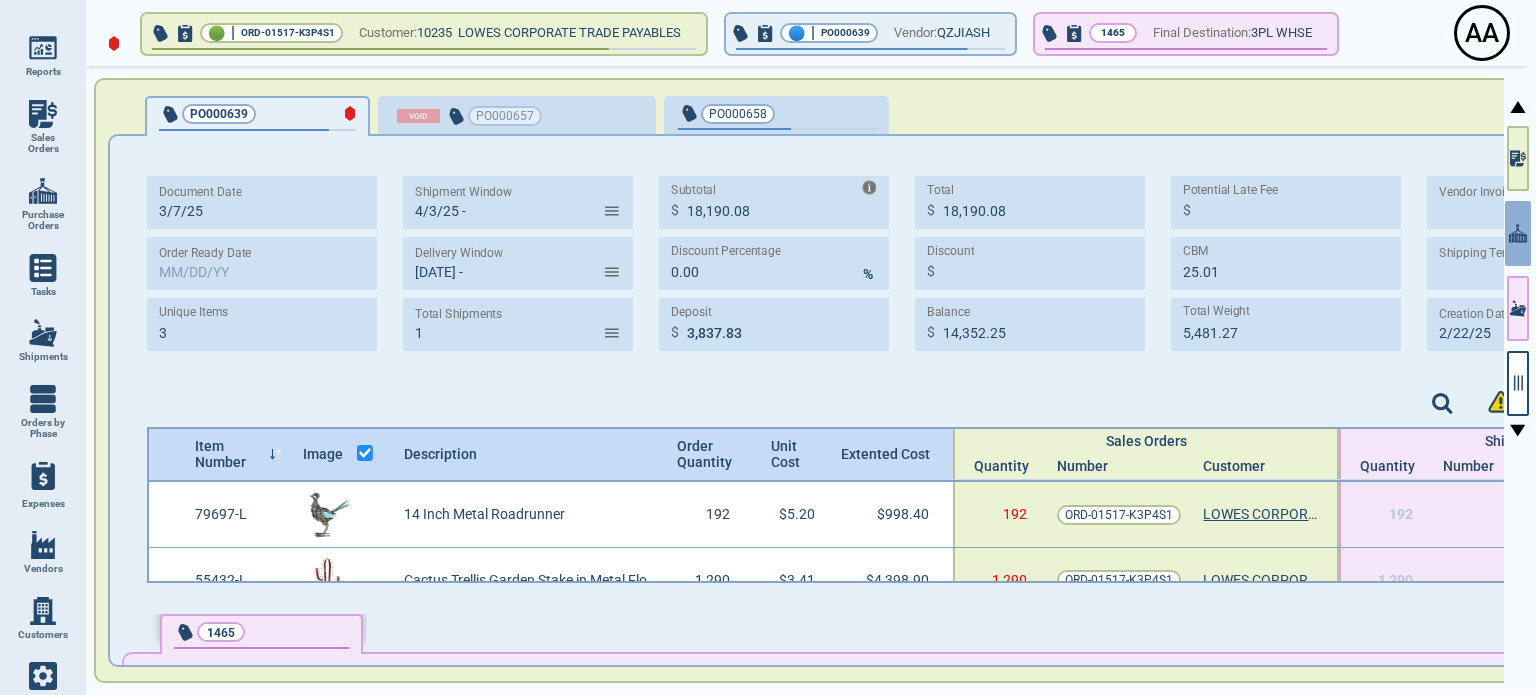 click on "$ 18,190.08" at bounding box center (774, 202) 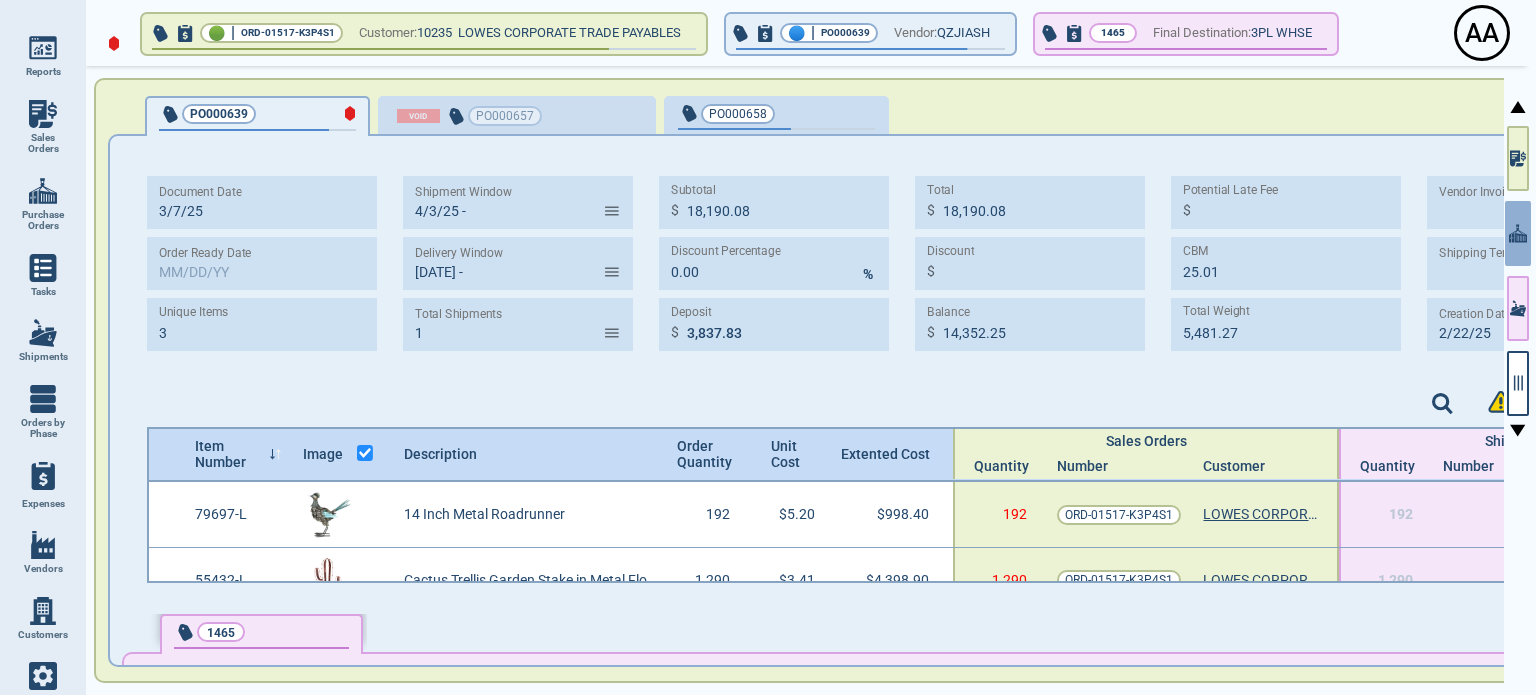 click on "Document Date 3‎/7‎/25 Order Ready Date Unique Items 3 Shipment Window ​ Delivery Window ​ Total Shipments ​ Subtotal $ 18,190.08 Discount Percentage 0.00 % Deposit $ 3,837.83 Total $ 18,190.08 Discount $ Balance $ 14,352.25 Potential Late Fee $ CBM 25.01 Total Weight 5,481.27 Vendor Invoice Shipping Terms ​ Creation Date 2‎/22/25   Item Number Image Description Order Quantity Unit Cost Extented Cost Sales Orders Shipments Quantity Number Customer Quantity Number Final Destination 79697-L 14 Inch Metal Roadrunner 192 $5.20 $998.40 192 ORD-01517-K3P4S1 1 LOWES CORPORATE TRADE PAYABLES 192 0 Total Customers:  1 Total Shipments:  0 55432-L Cactus Trellis Garden Stake in Metal Floor Display 1,290 $3.41 $4,398.90 1,290 ORD-01517-K3P4S1 1 LOWES CORPORATE TRADE PAYABLES 1,290 0 Total Customers:  1 Total Shipments:  0 40983-L Herb Markers Pot Stakes Asst 16,614 $0.77 $12,792.78 16,614 ORD-01517-K3P4S1 1 LOWES CORPORATE TRADE PAYABLES 16,614 1465 1 3PL WHSE Total Customers:  1 Total Shipments:  1" at bounding box center (916, 374) 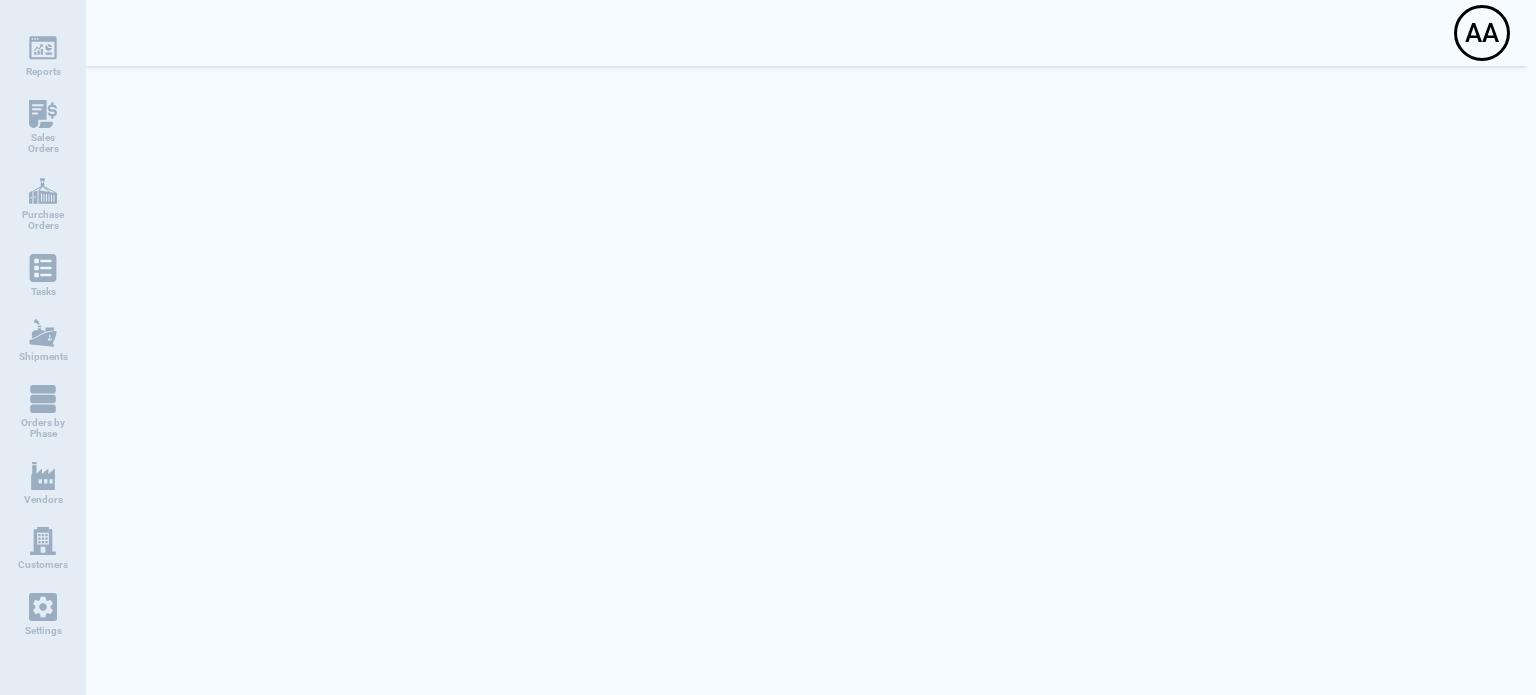 scroll, scrollTop: 0, scrollLeft: 0, axis: both 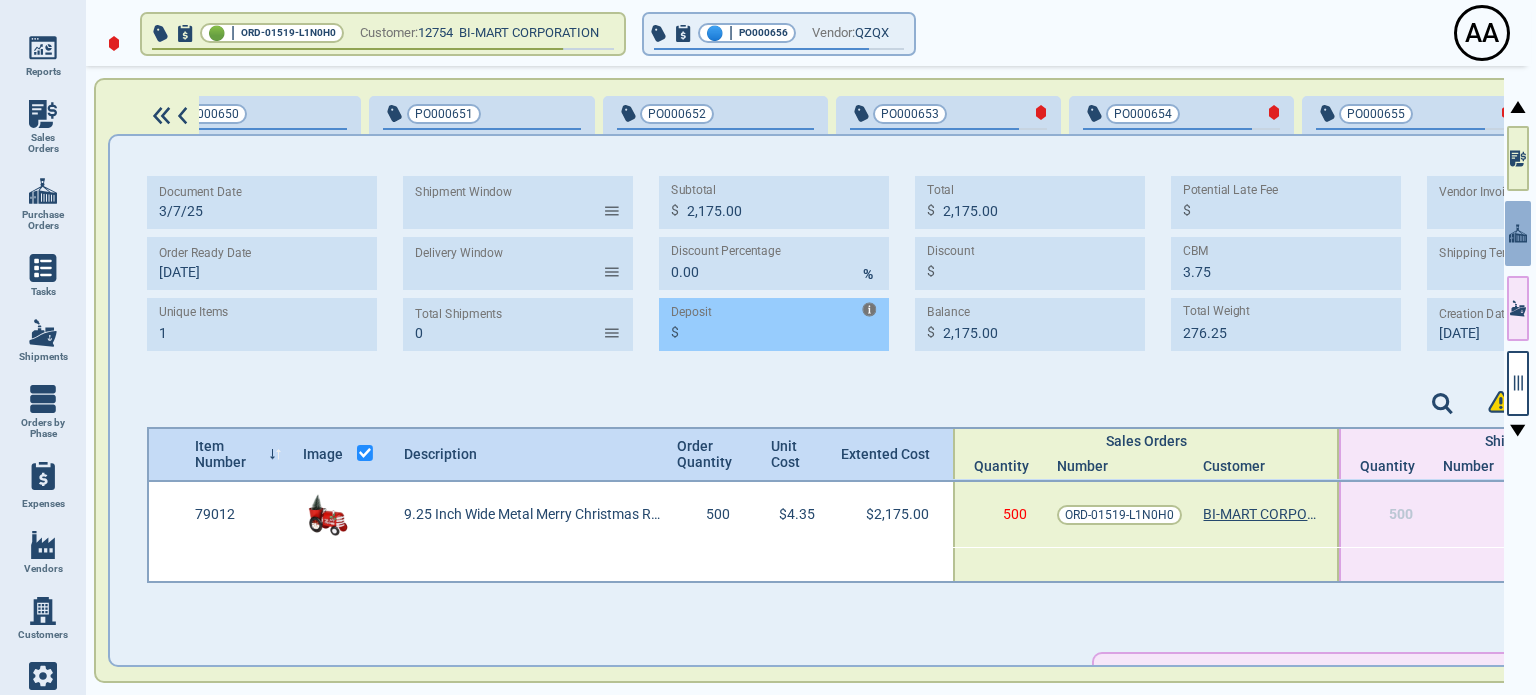 click on "Deposit" at bounding box center (788, 324) 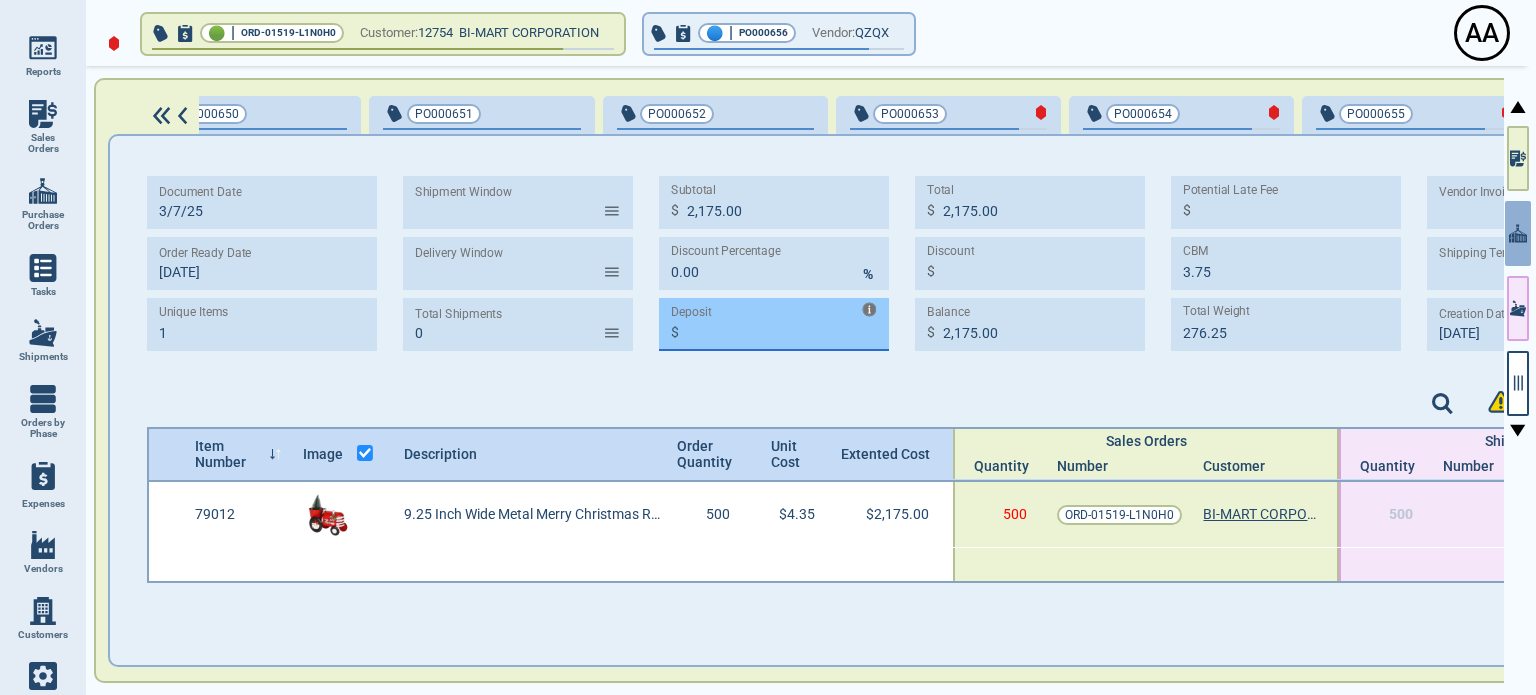 paste on "652.50" 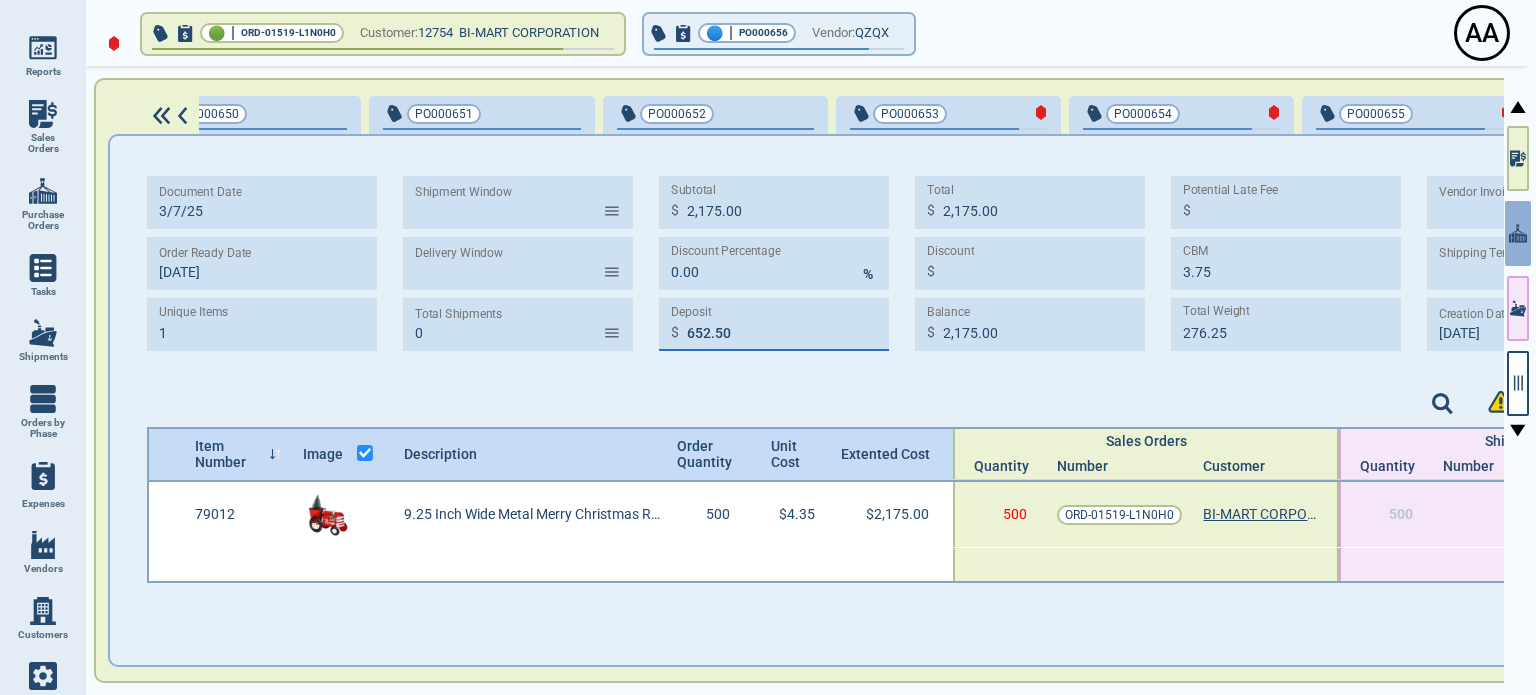 type on "652.50" 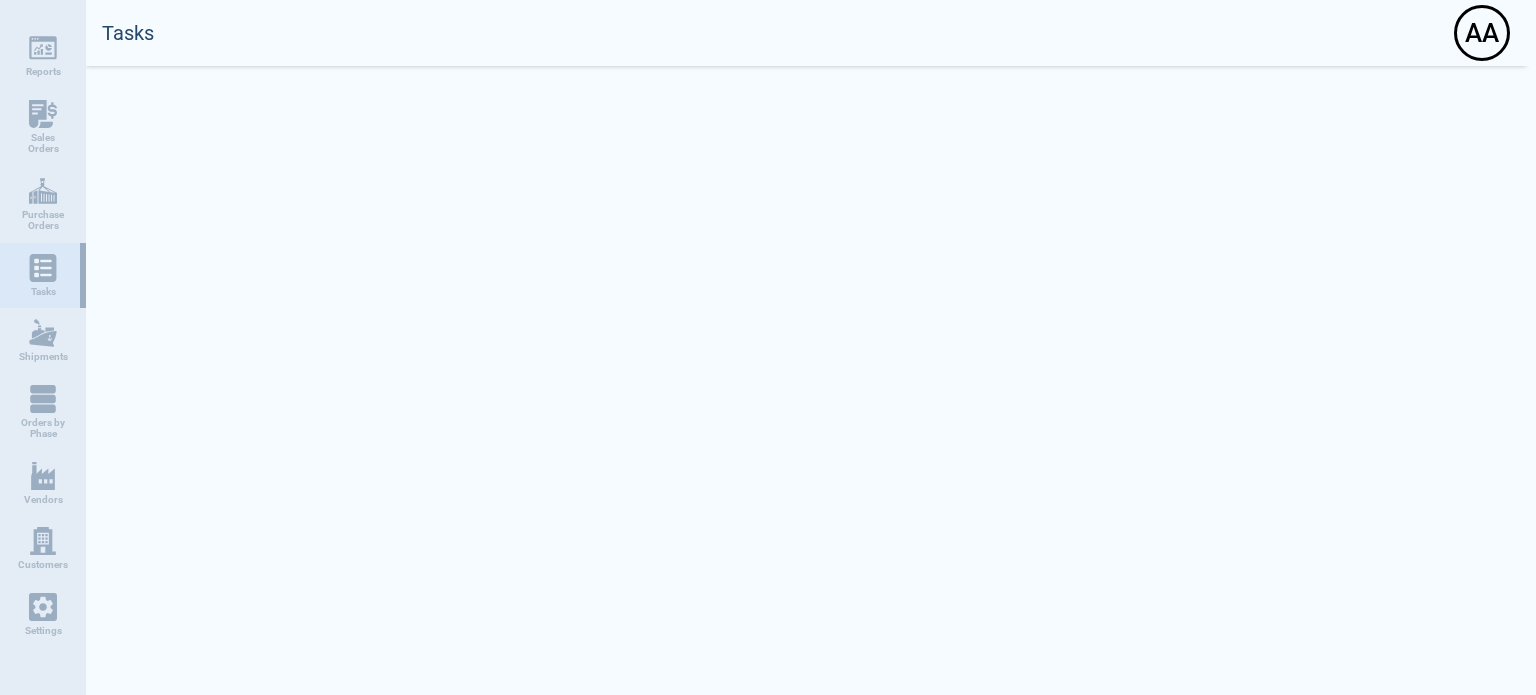 scroll, scrollTop: 0, scrollLeft: 0, axis: both 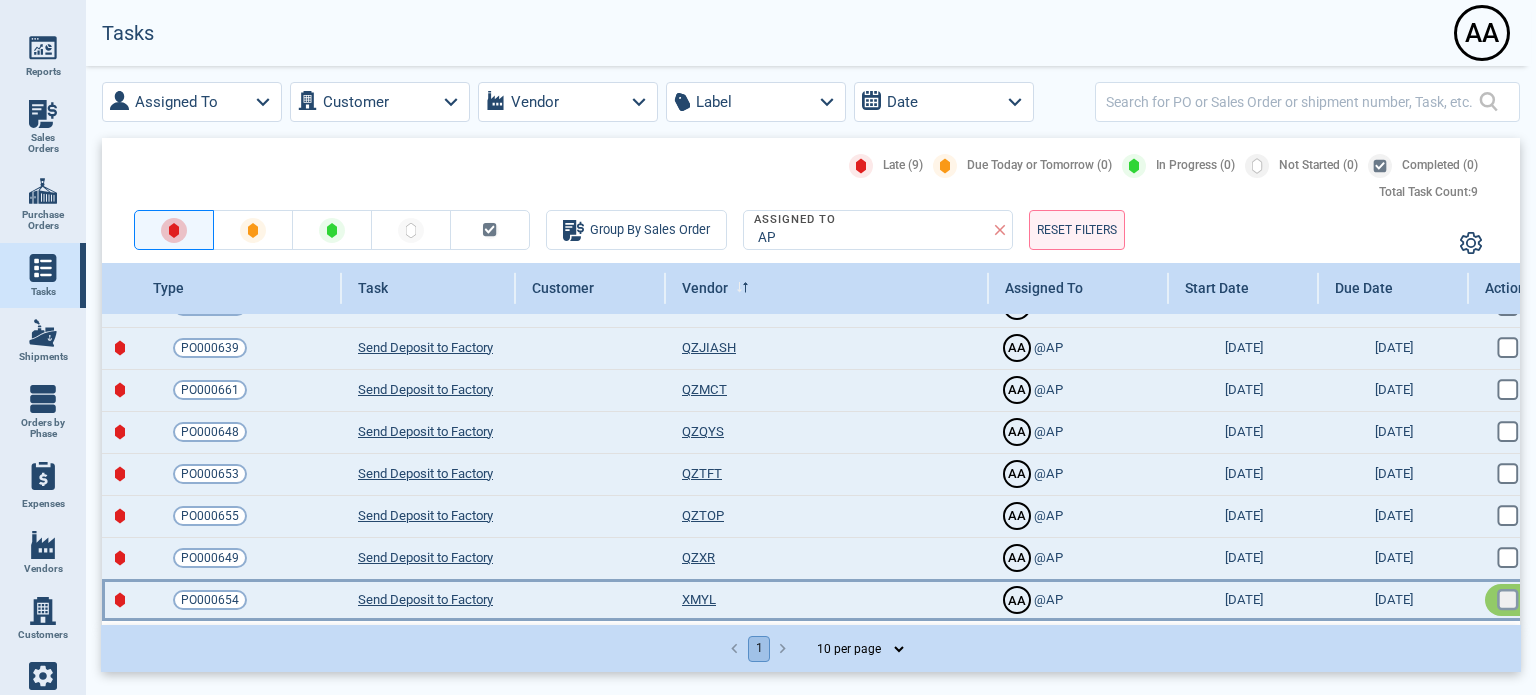 click at bounding box center [1505, 261] 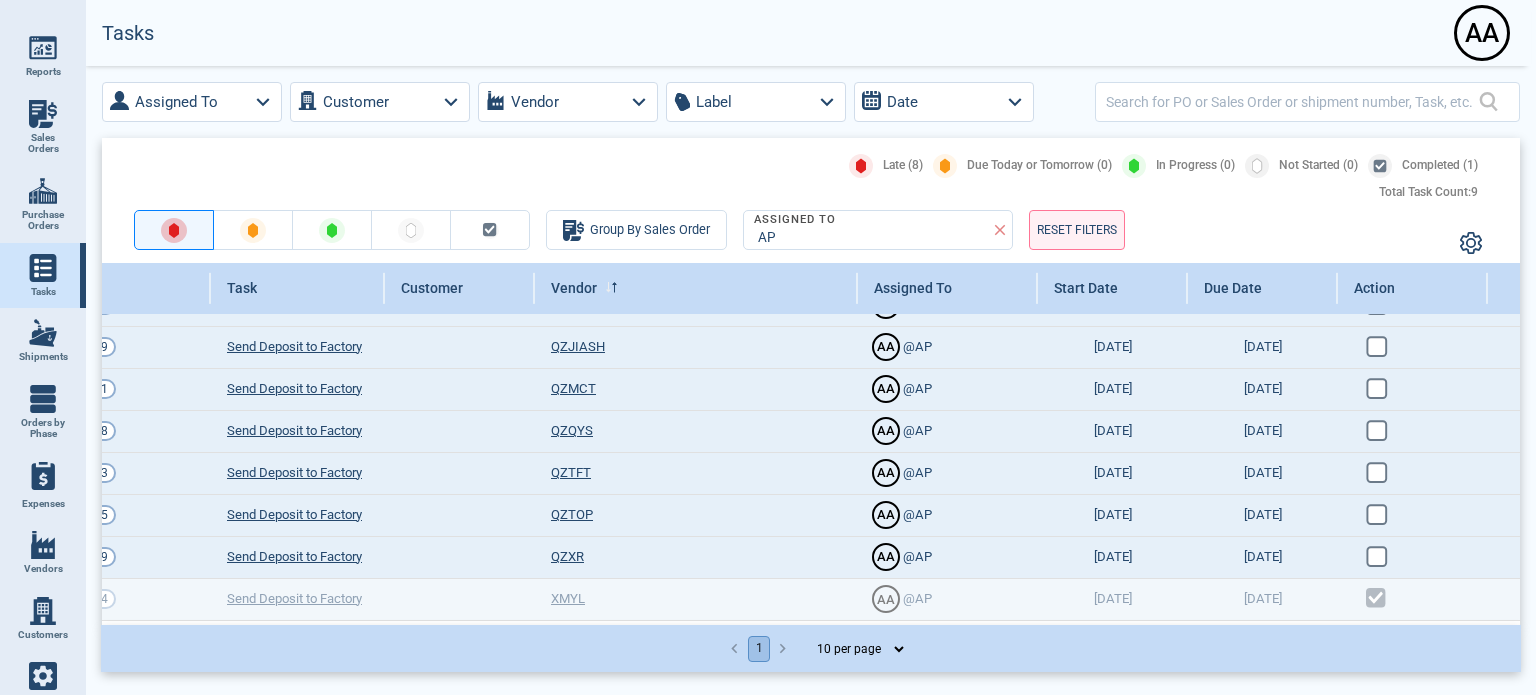 scroll, scrollTop: 78, scrollLeft: 0, axis: vertical 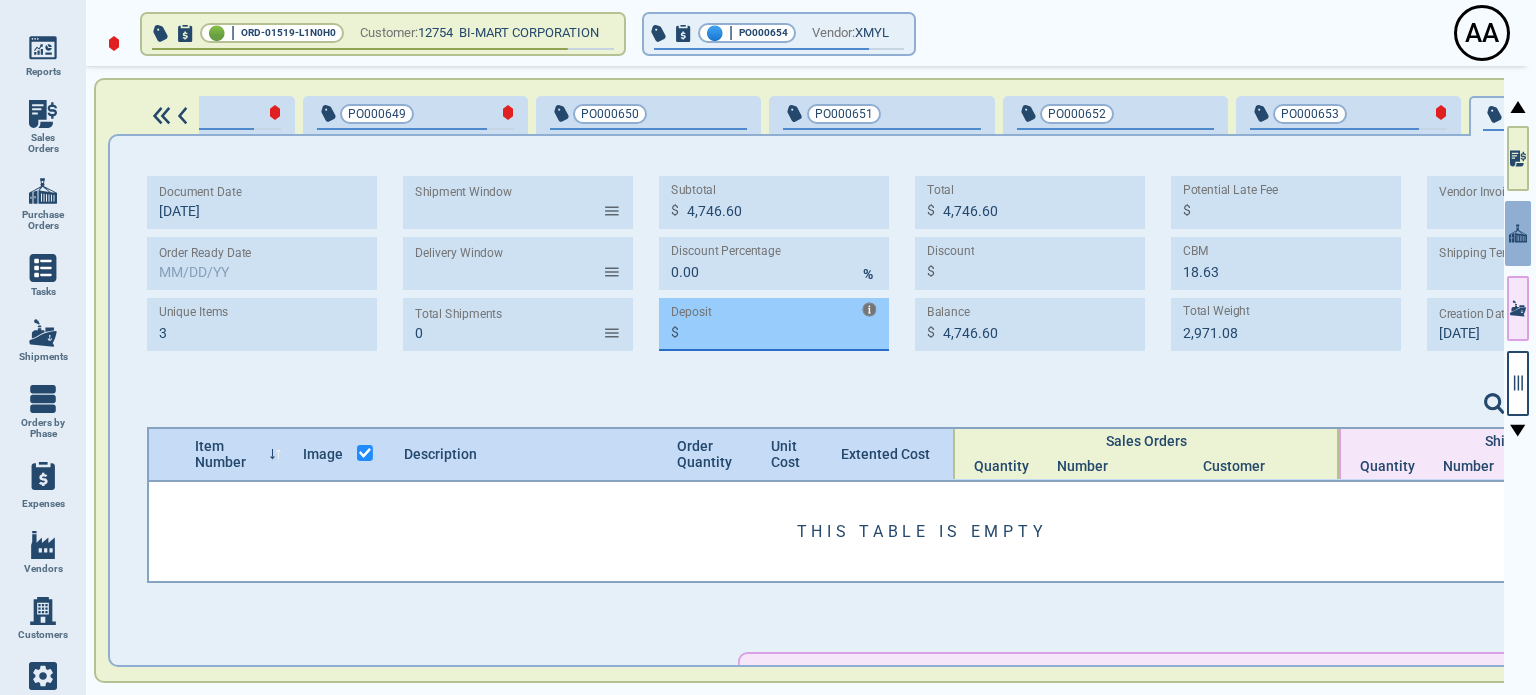 click on "Deposit" at bounding box center [788, 324] 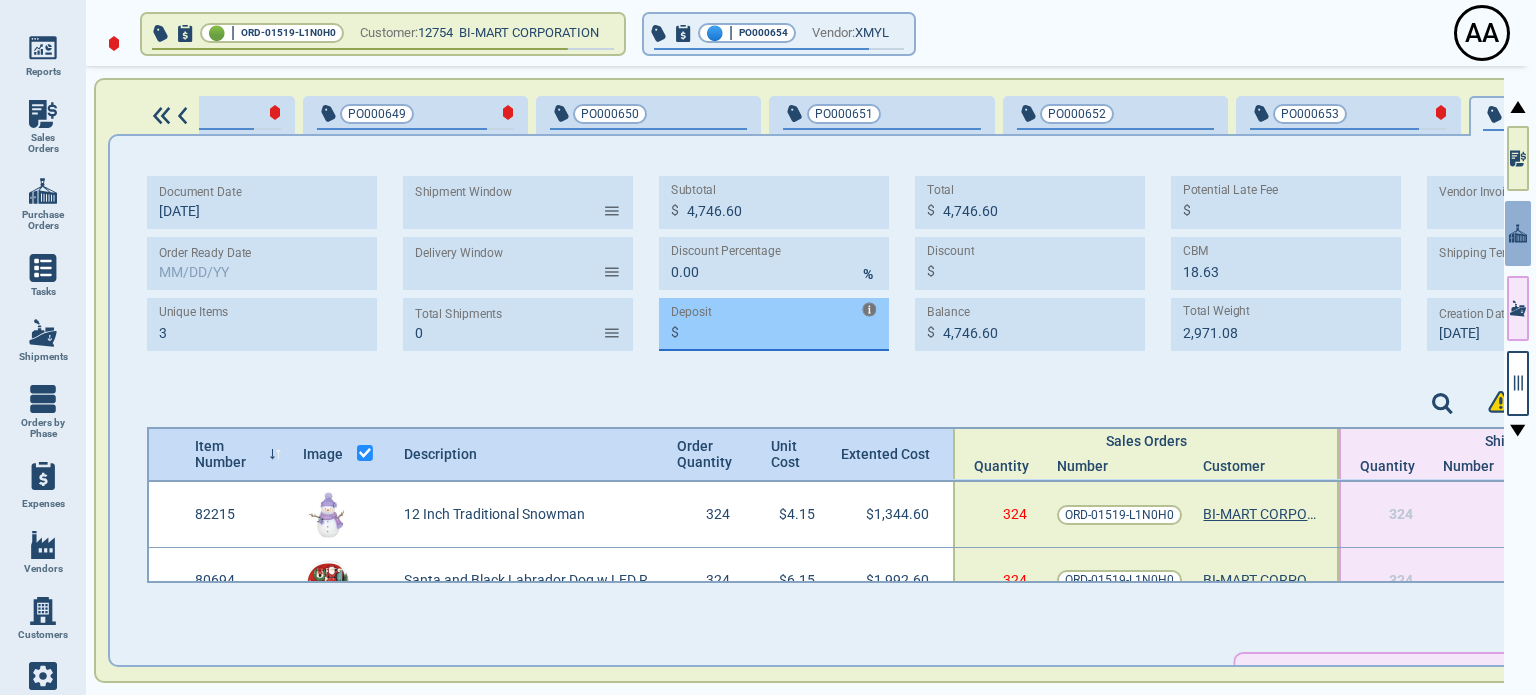 paste on "1,423.98" 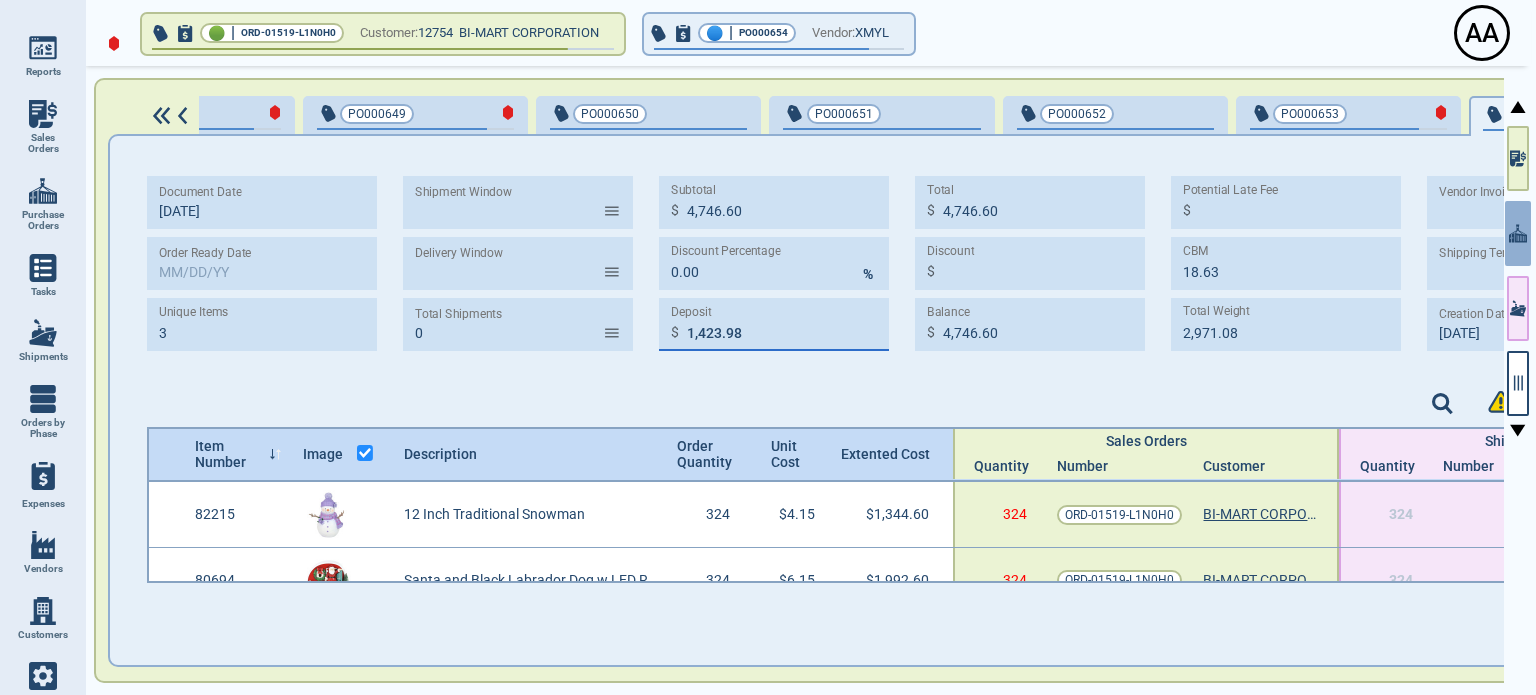type on "1,423.98" 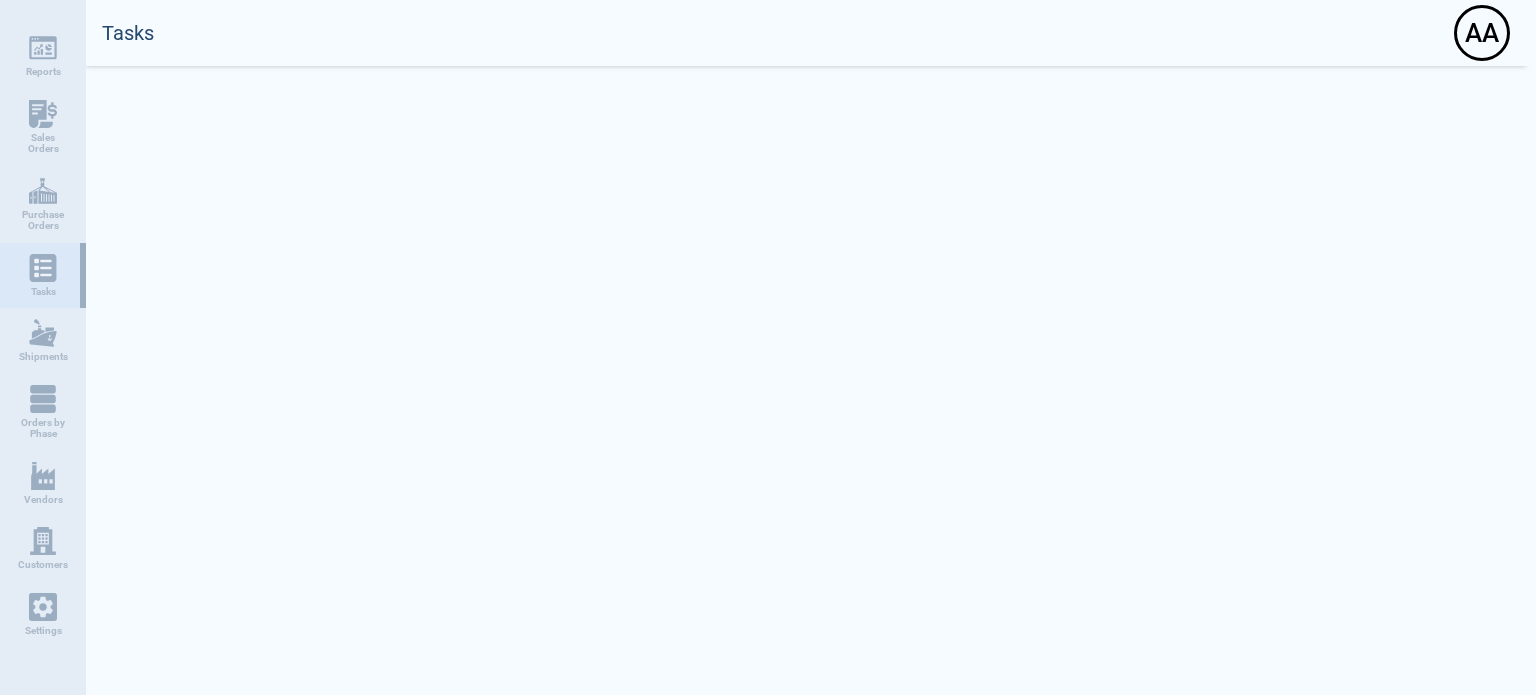 scroll, scrollTop: 0, scrollLeft: 0, axis: both 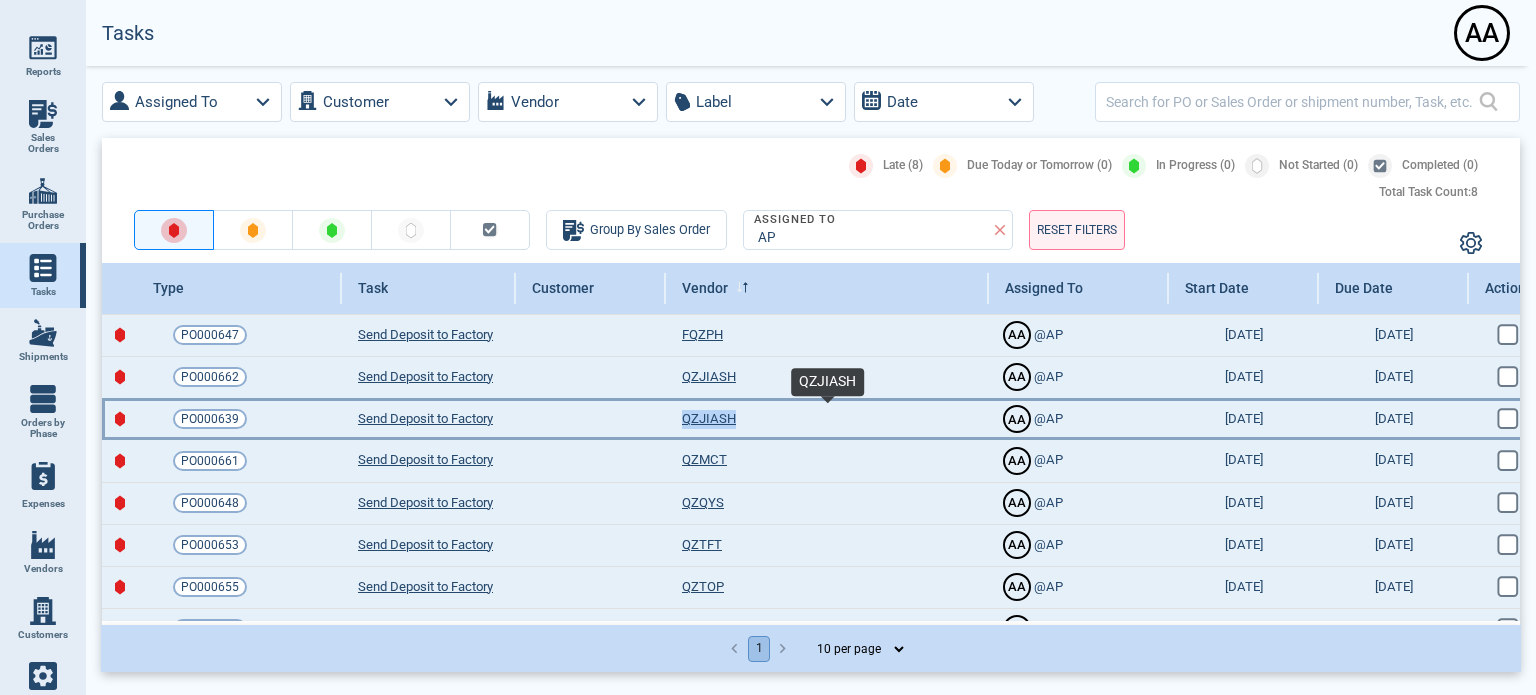 drag, startPoint x: 675, startPoint y: 416, endPoint x: 759, endPoint y: 427, distance: 84.71718 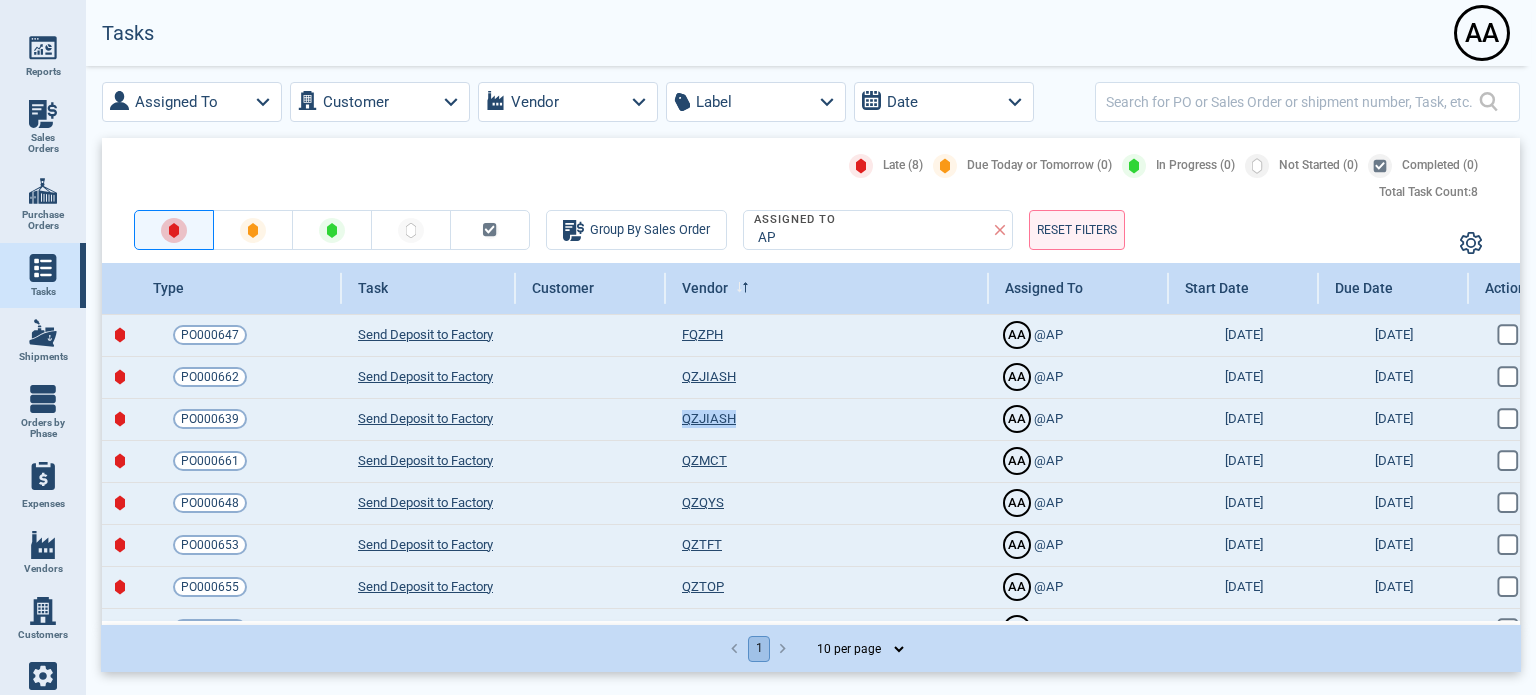 click on "Tasks A A 0" at bounding box center [806, 33] 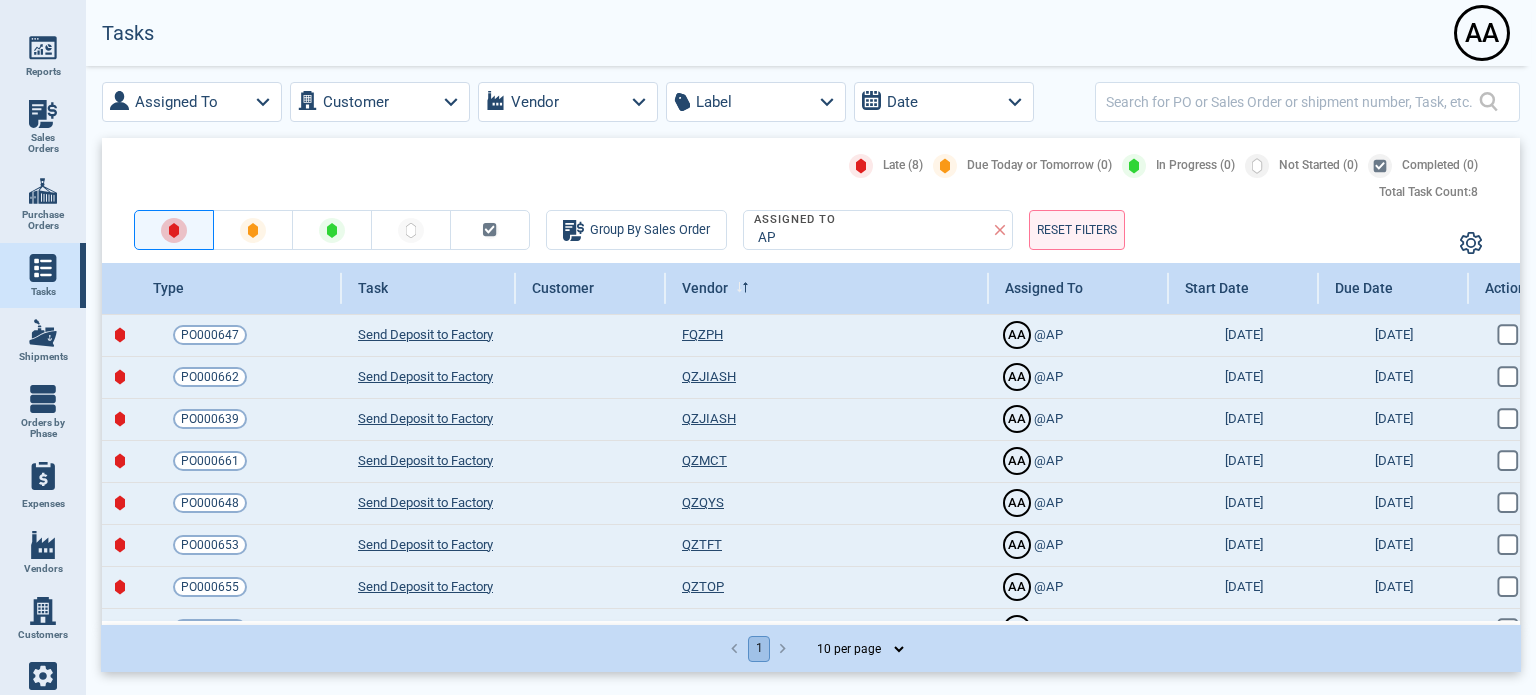click on "Late (8) Due Today or Tomorrow (0) In Progress (0) Not Started (0) Completed (0)" at bounding box center (803, 166) 